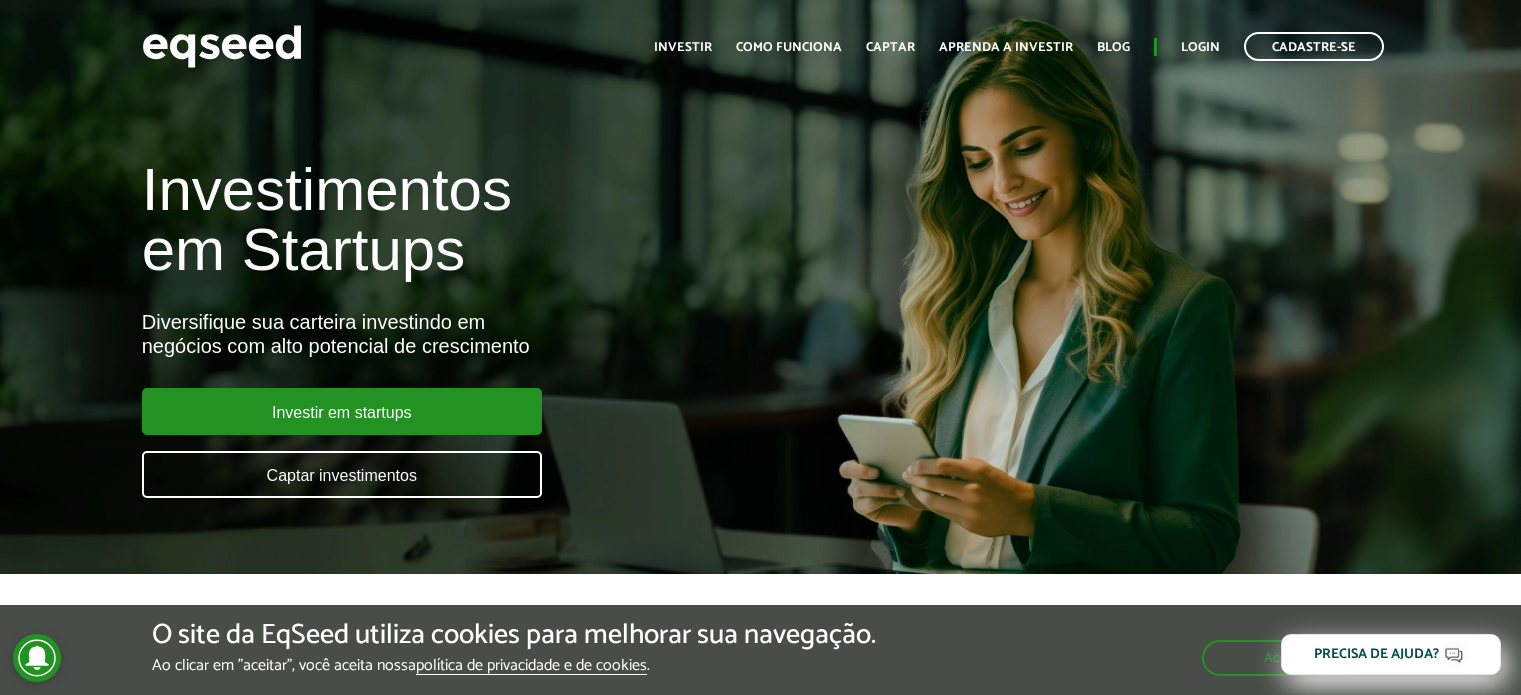 scroll, scrollTop: 0, scrollLeft: 0, axis: both 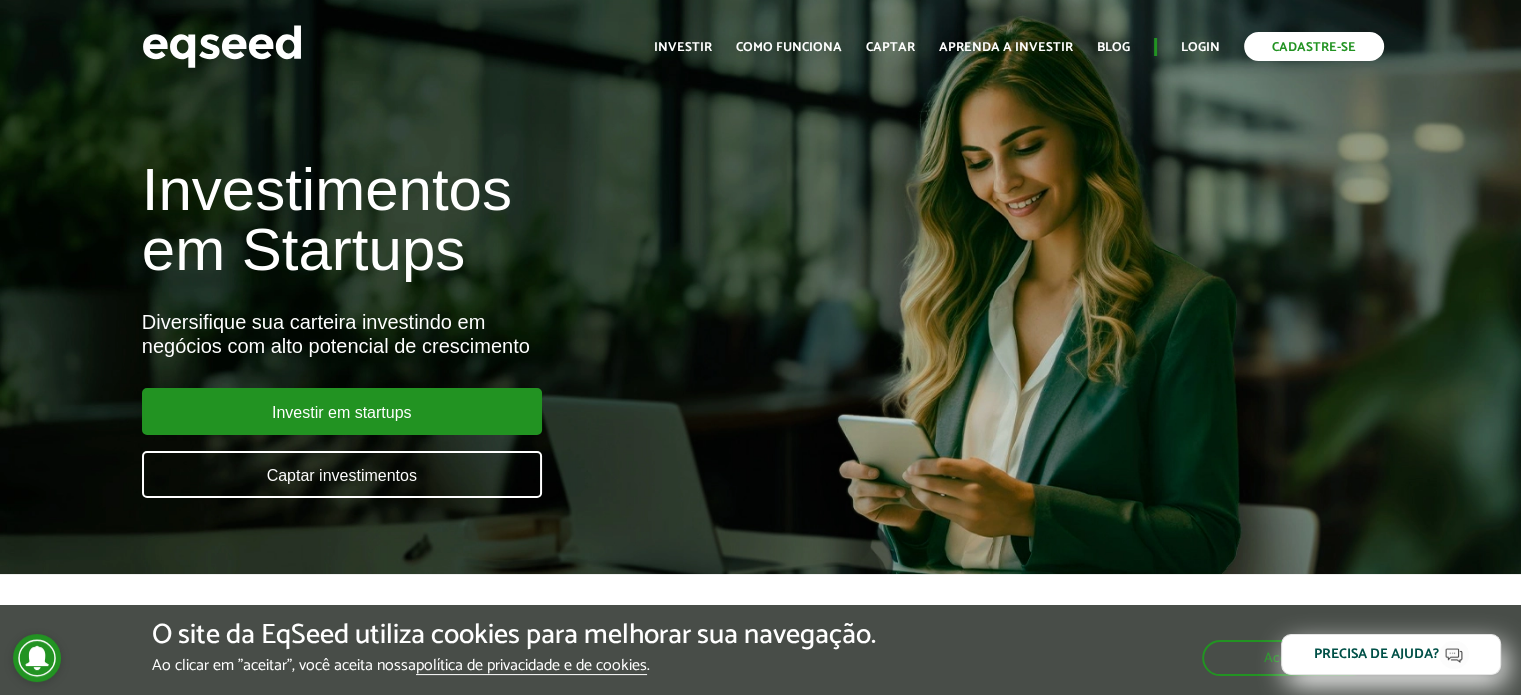 click on "Cadastre-se" at bounding box center (1314, 46) 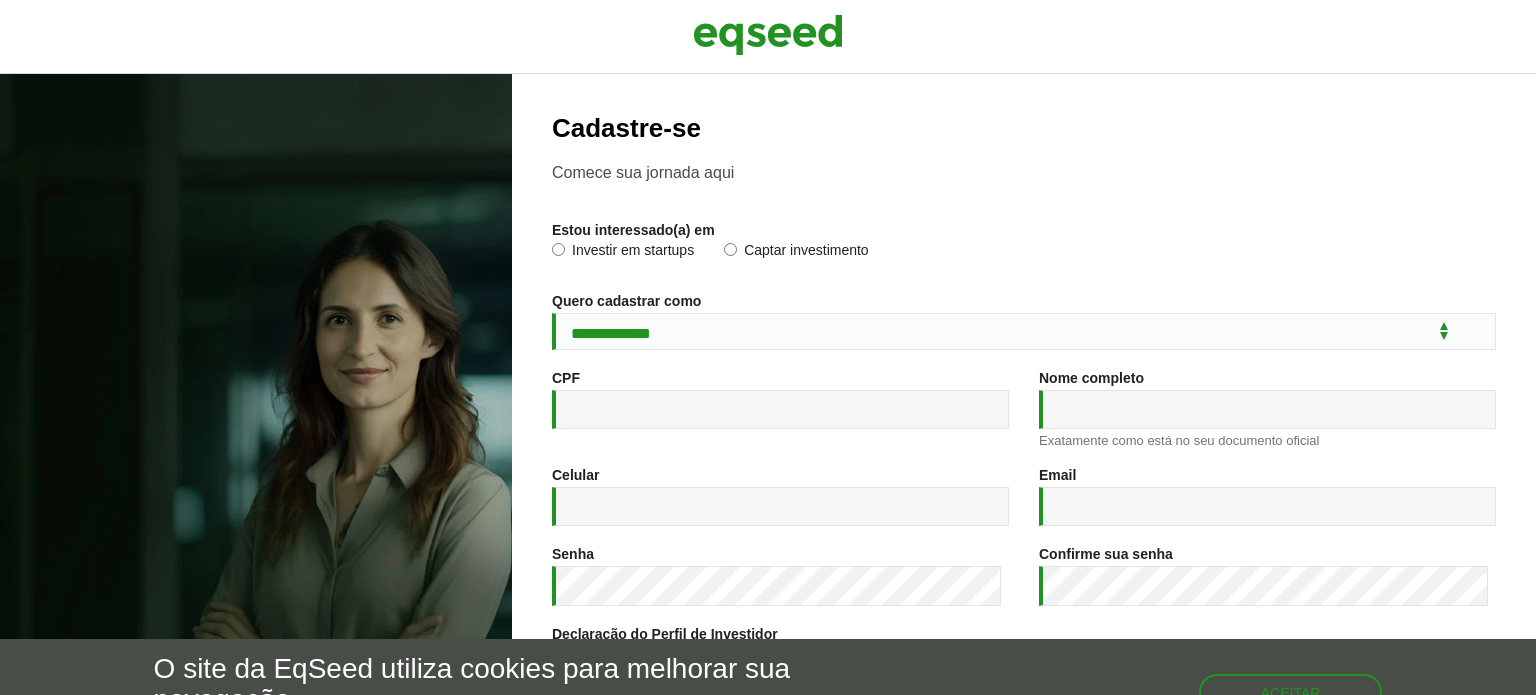scroll, scrollTop: 0, scrollLeft: 0, axis: both 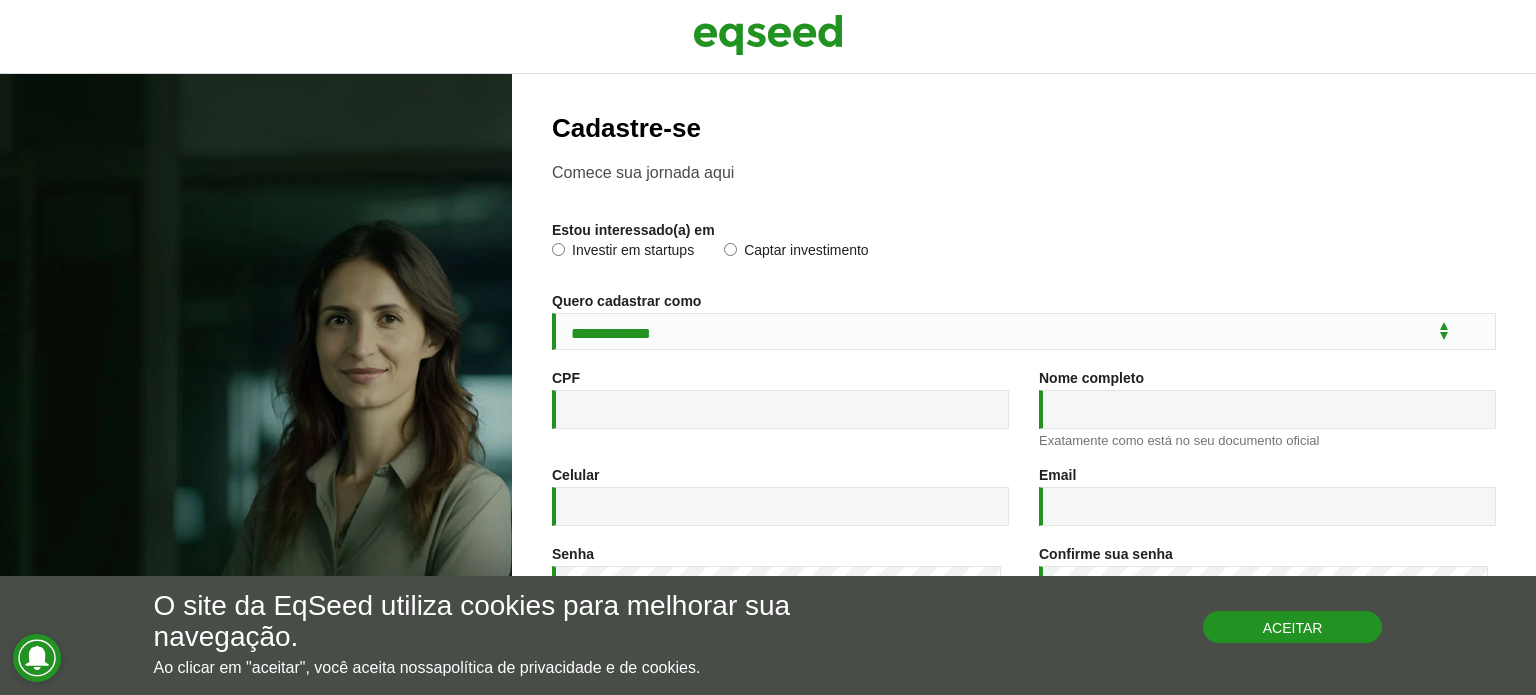 click on "Aceitar" at bounding box center (1293, 627) 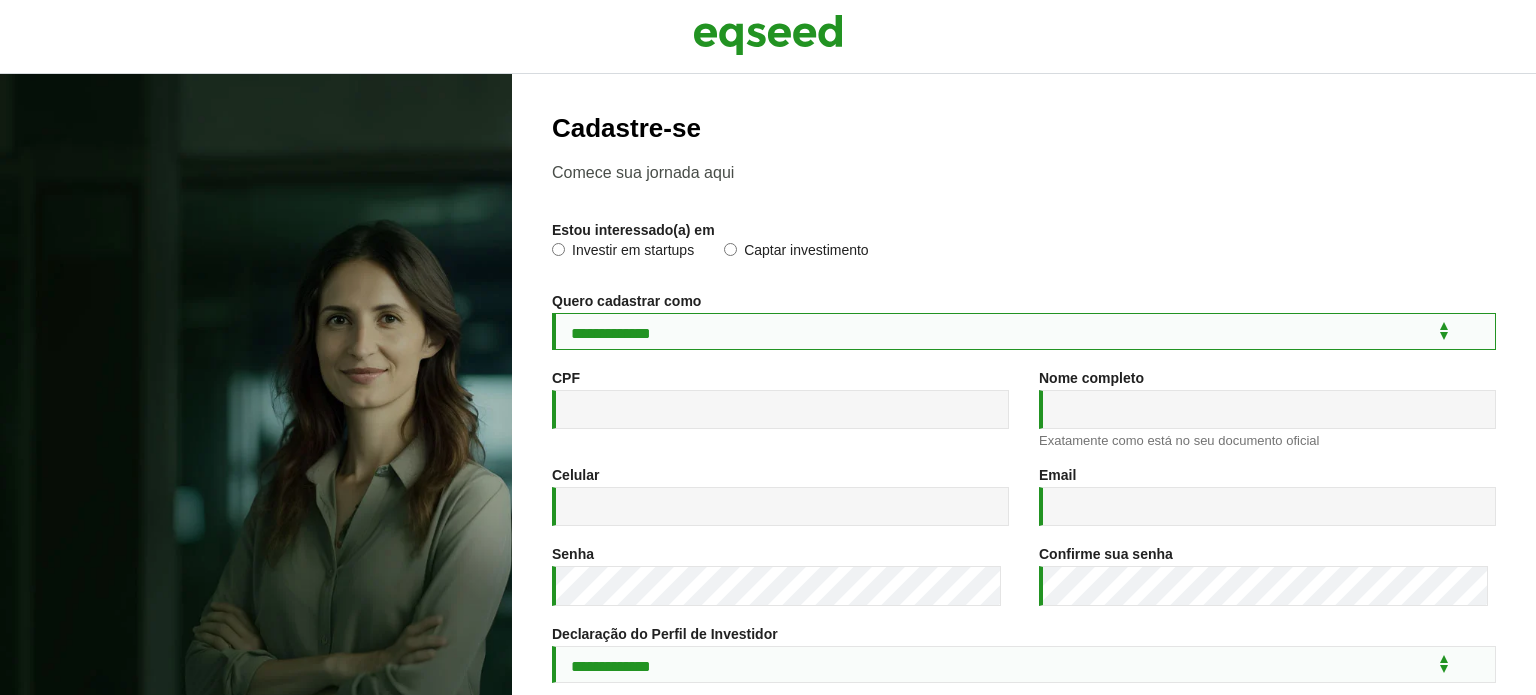 click on "**********" at bounding box center (1024, 331) 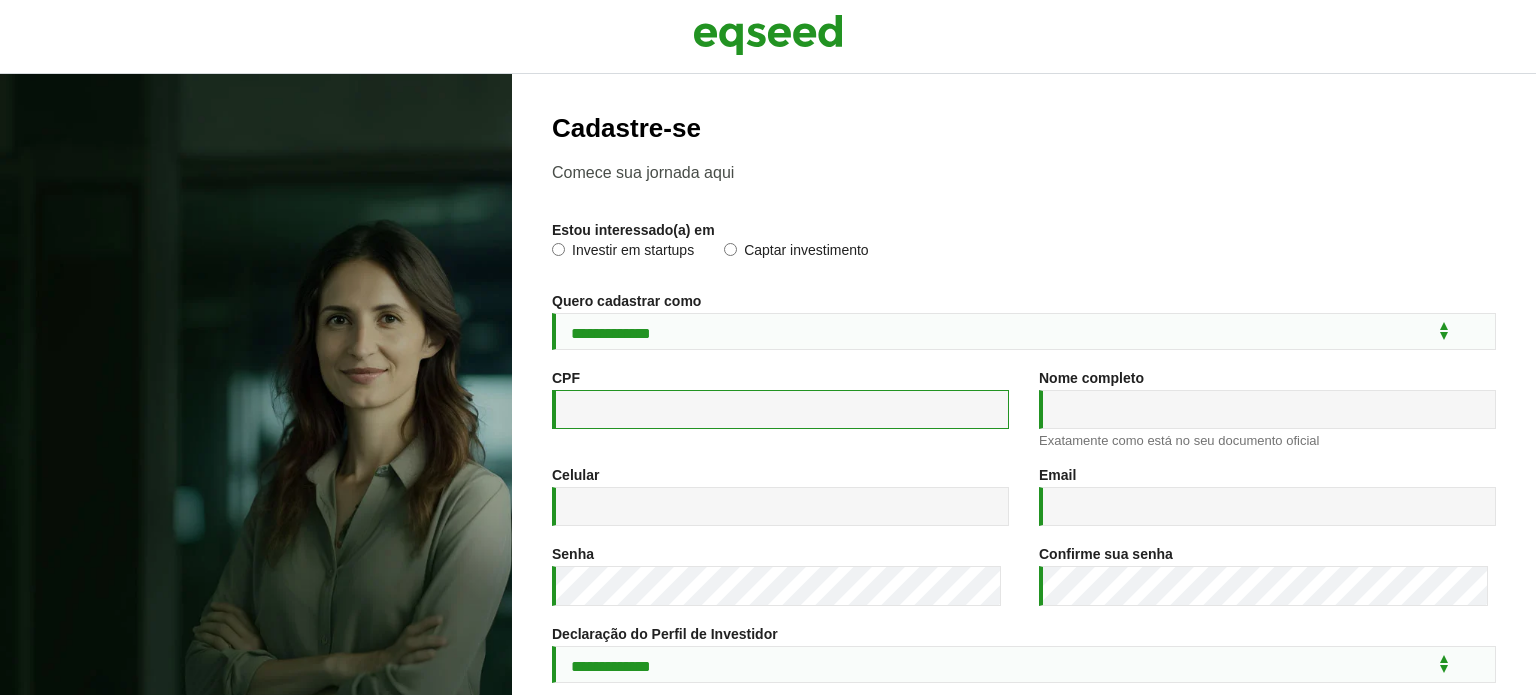 click on "CPF  *" at bounding box center [780, 409] 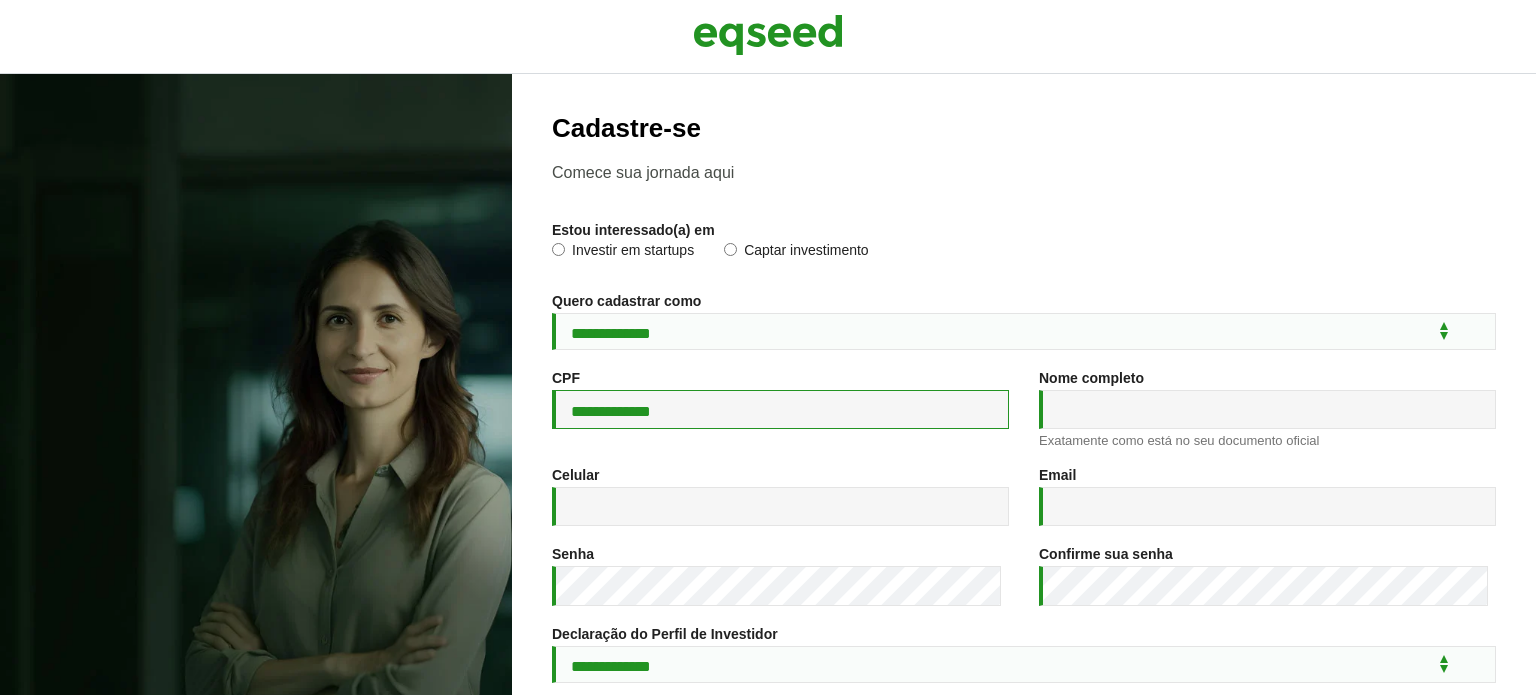 click on "**********" at bounding box center [780, 409] 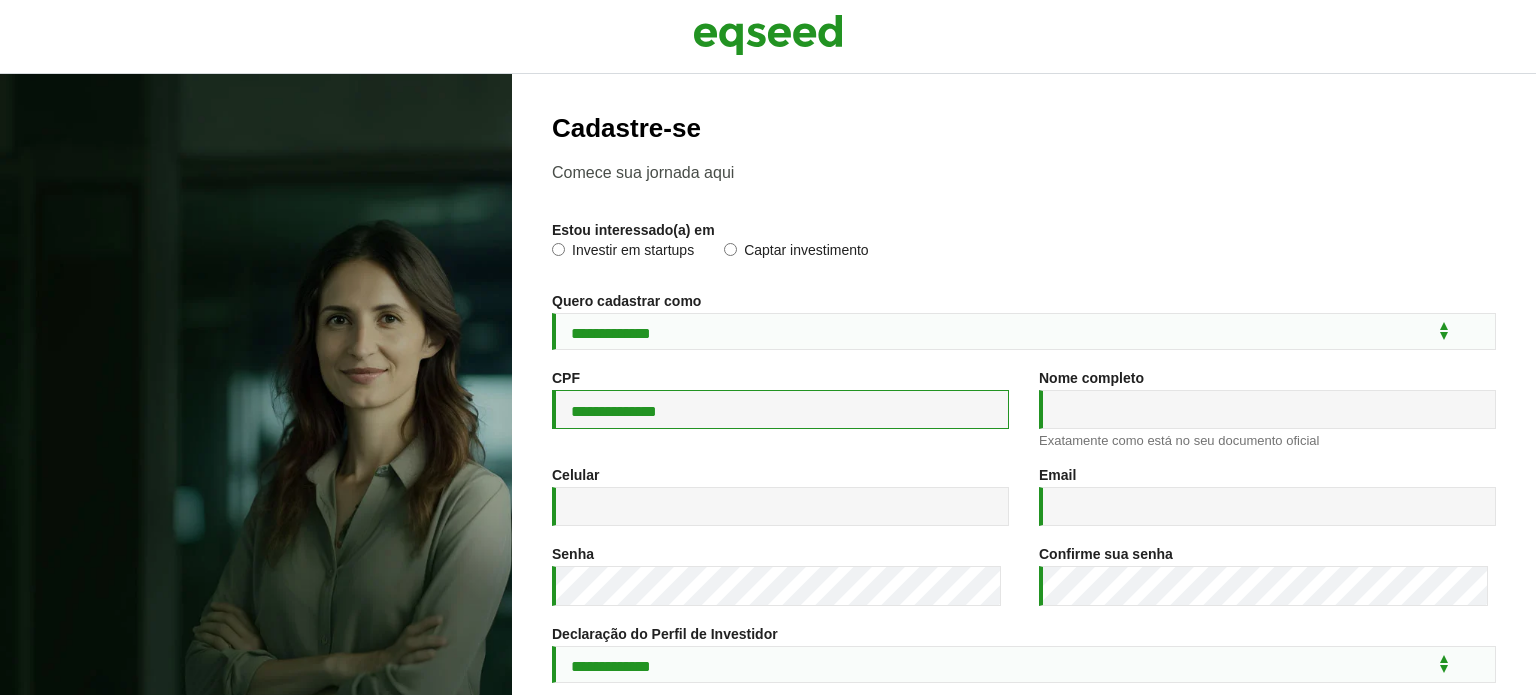 type on "**********" 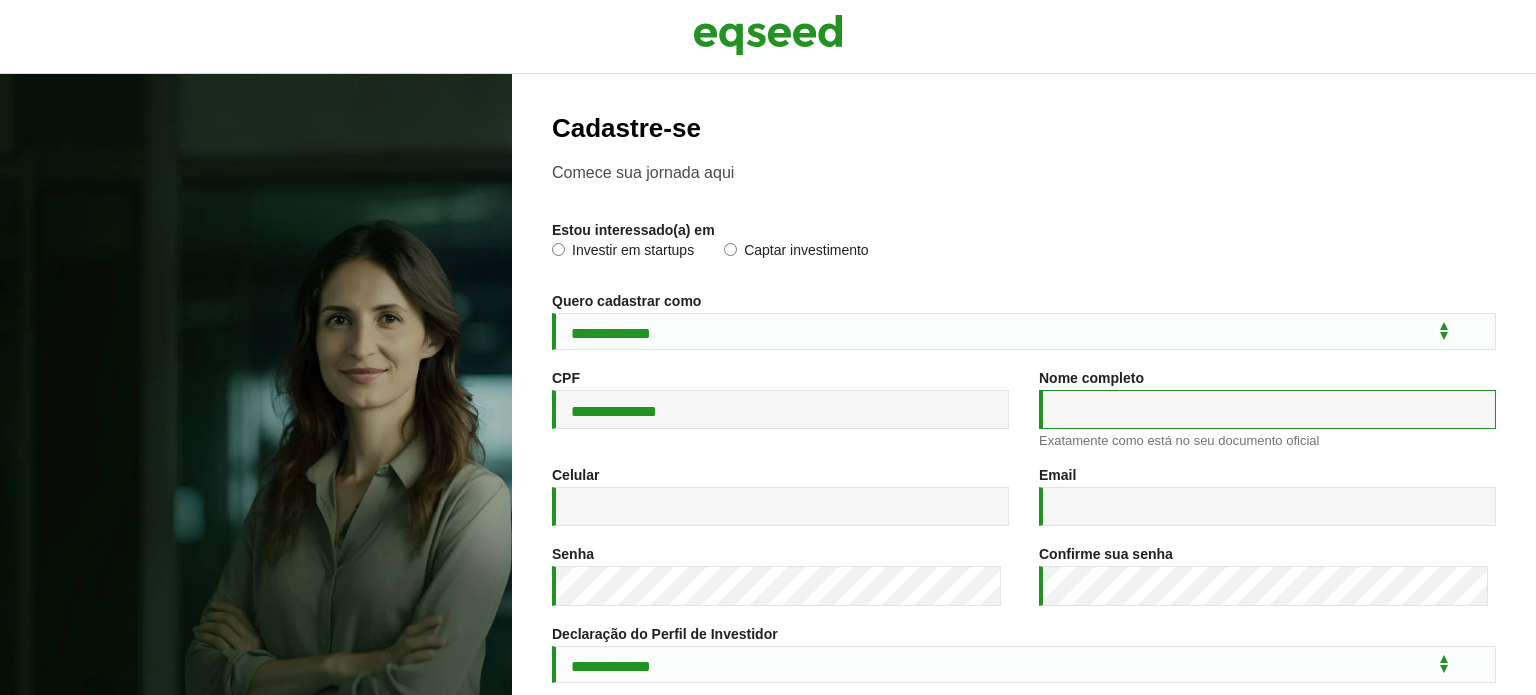 click on "Nome completo  *" at bounding box center [1267, 409] 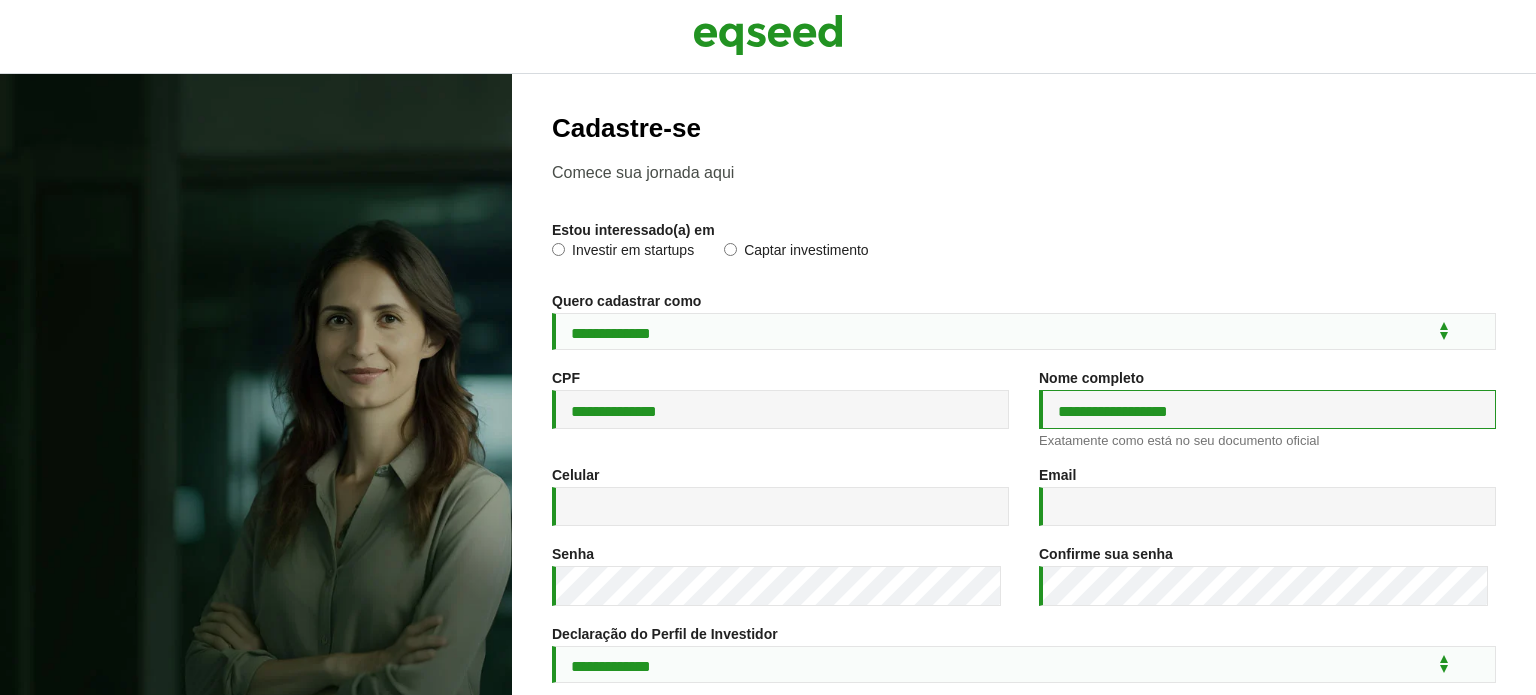 type on "**********" 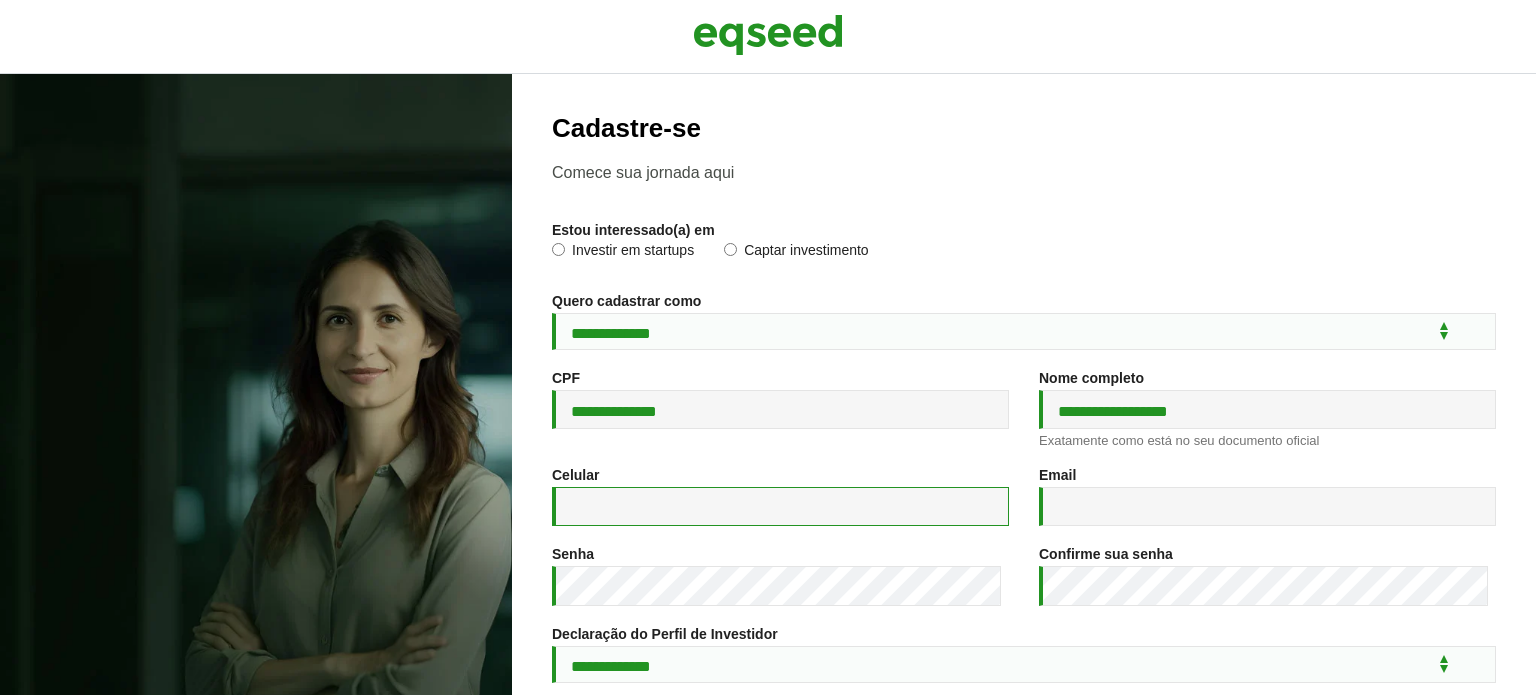 click on "Celular  *" at bounding box center [780, 506] 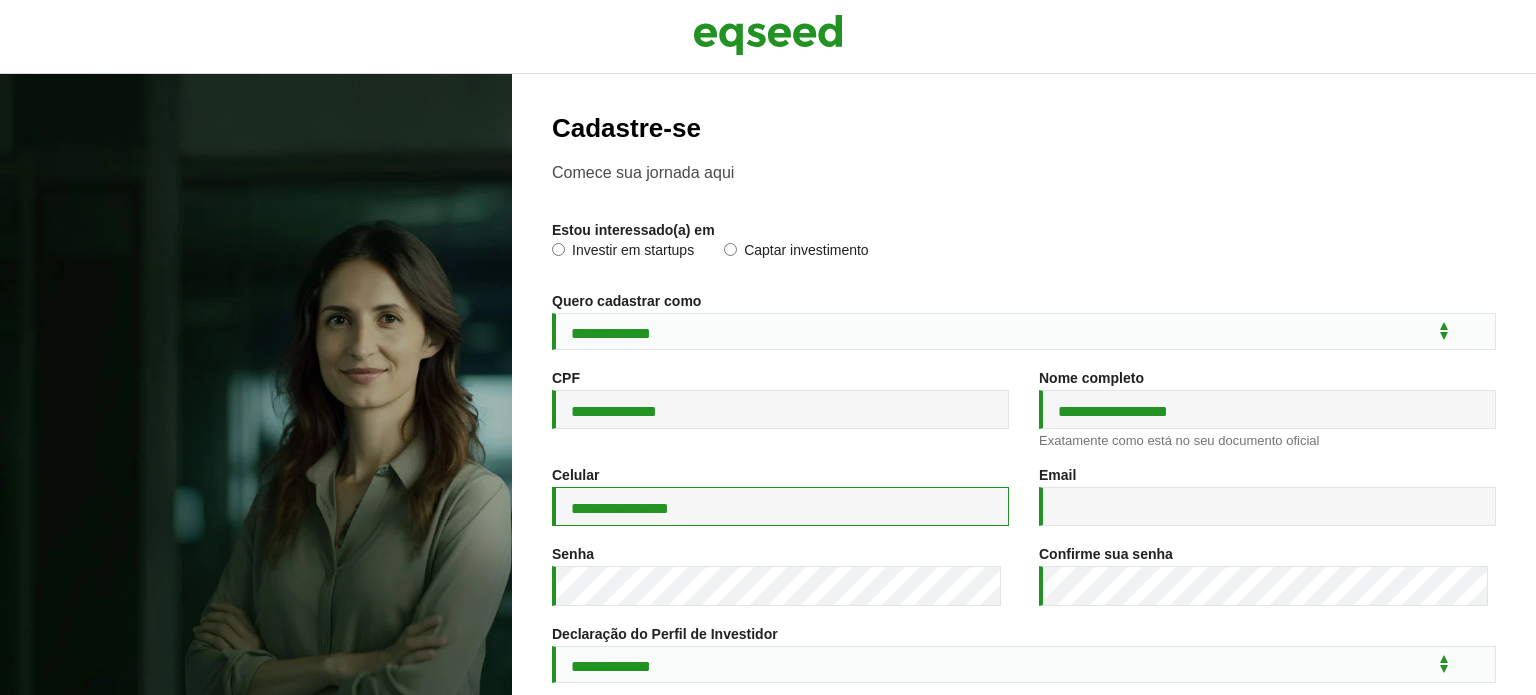 type on "**********" 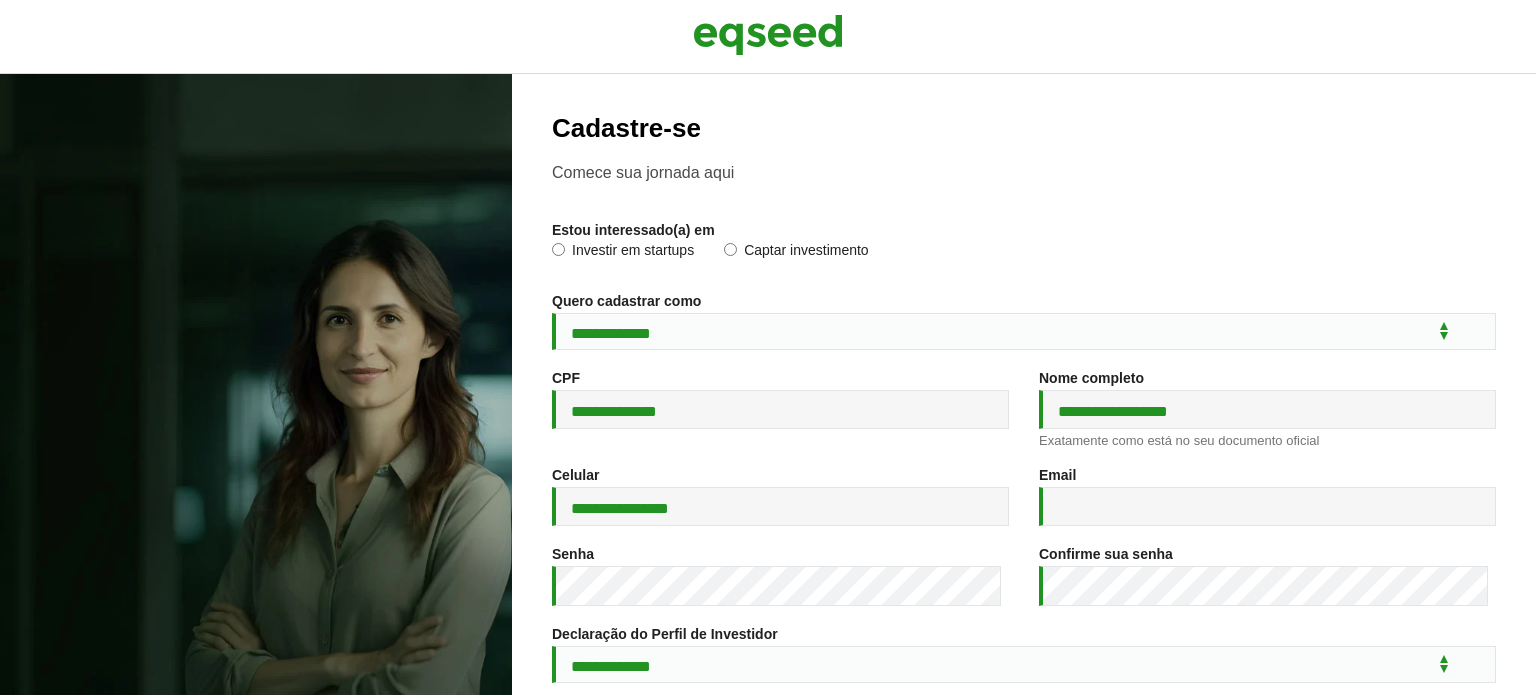 click on "Email  *
Um endereço de e-mail válido. Todos os e-mails do sistema são enviados para este endereço. O endereço de e-mail não é visível para o público e será usado apenas se você precisar recuperar a sua senha ou desejar receber notícias ou notificações por e-mail." at bounding box center (1267, 496) 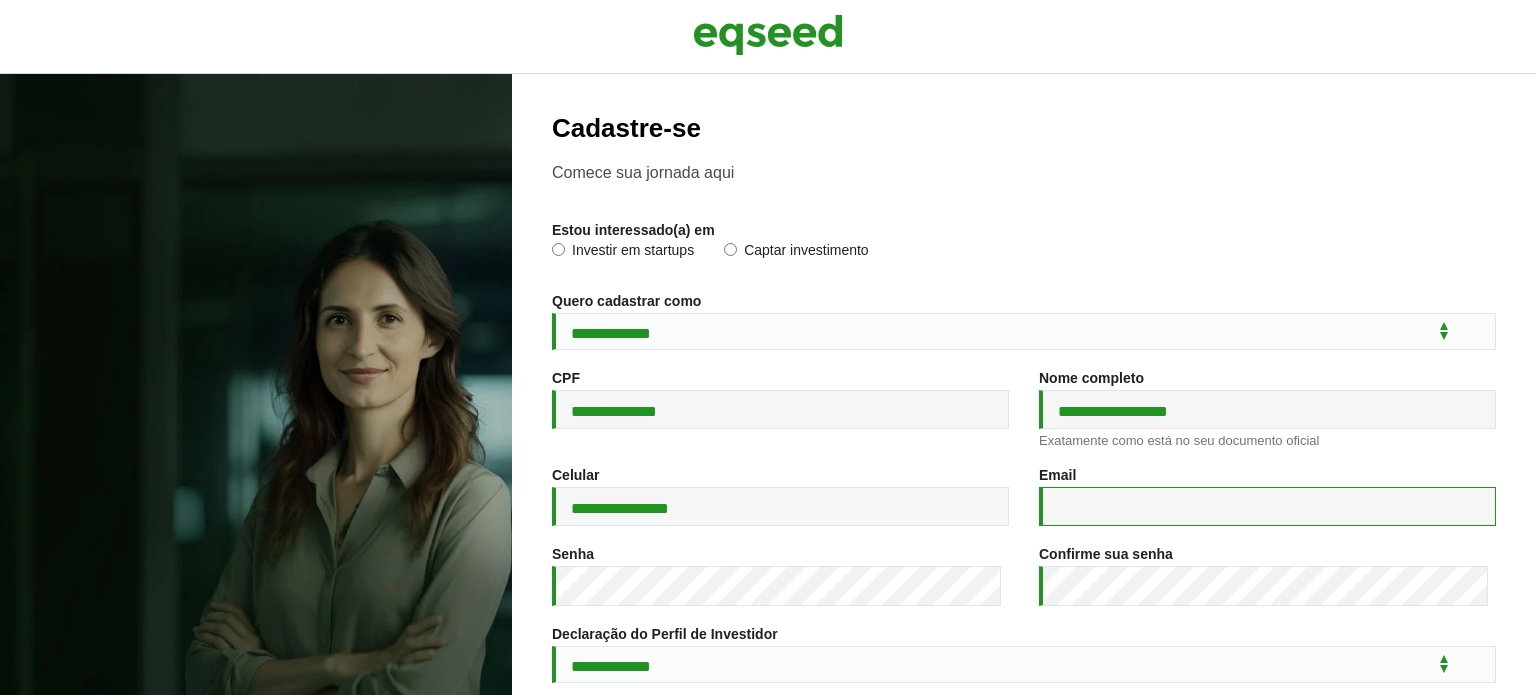 click on "Email  *" at bounding box center [1267, 506] 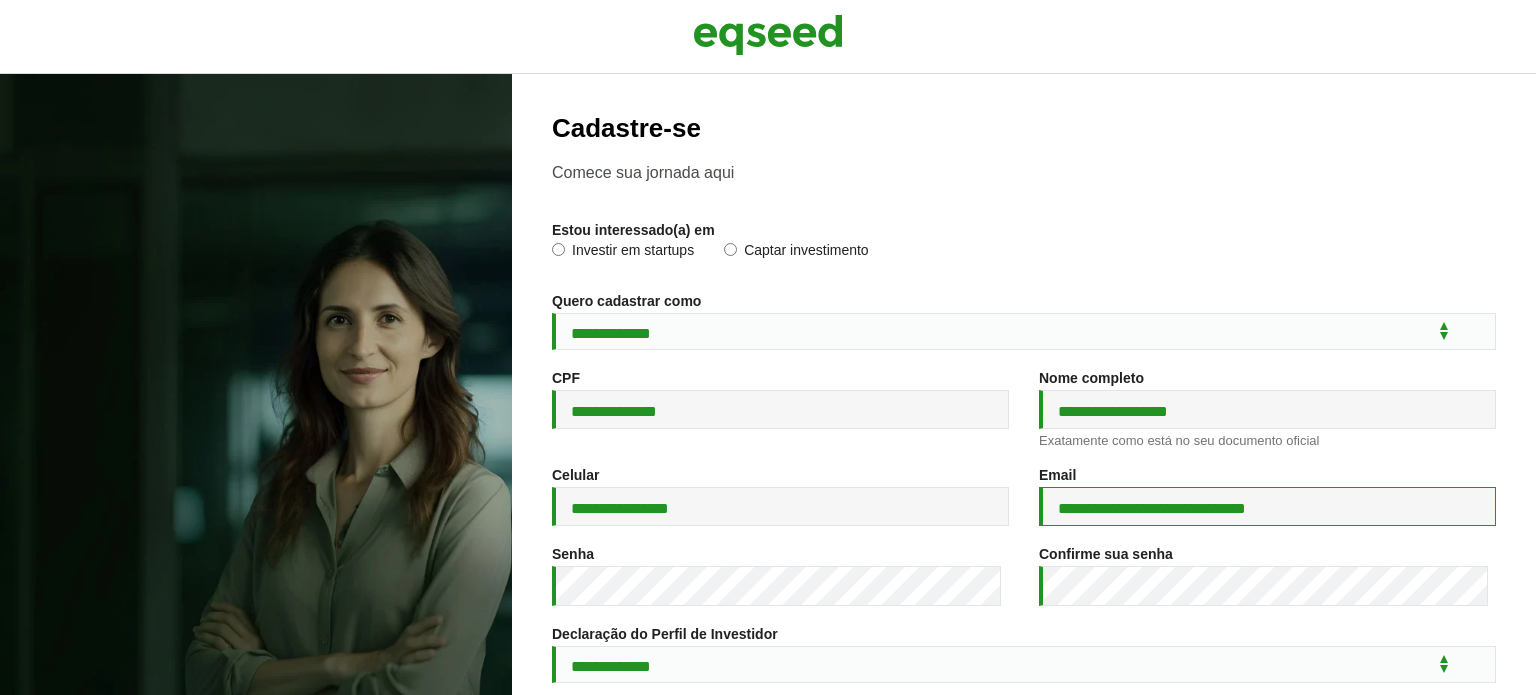 type on "**********" 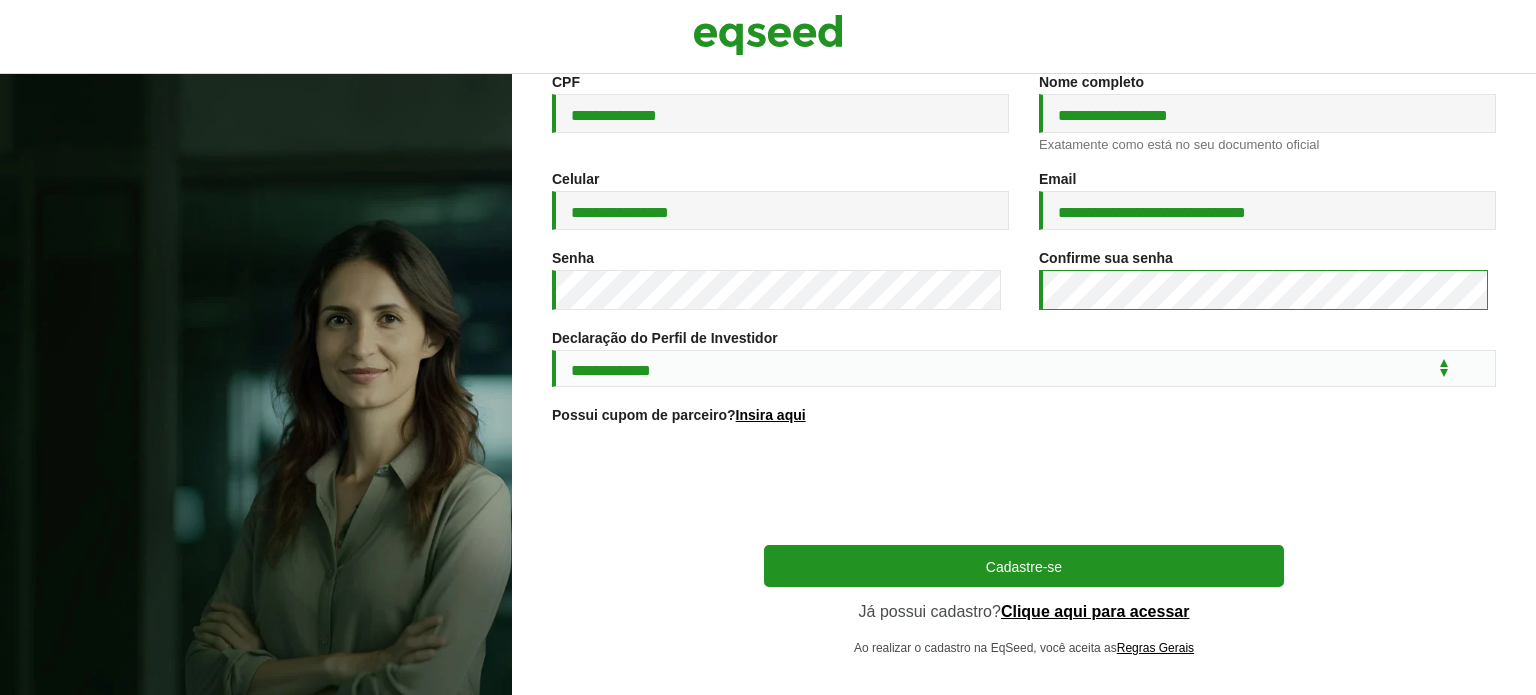 scroll, scrollTop: 307, scrollLeft: 0, axis: vertical 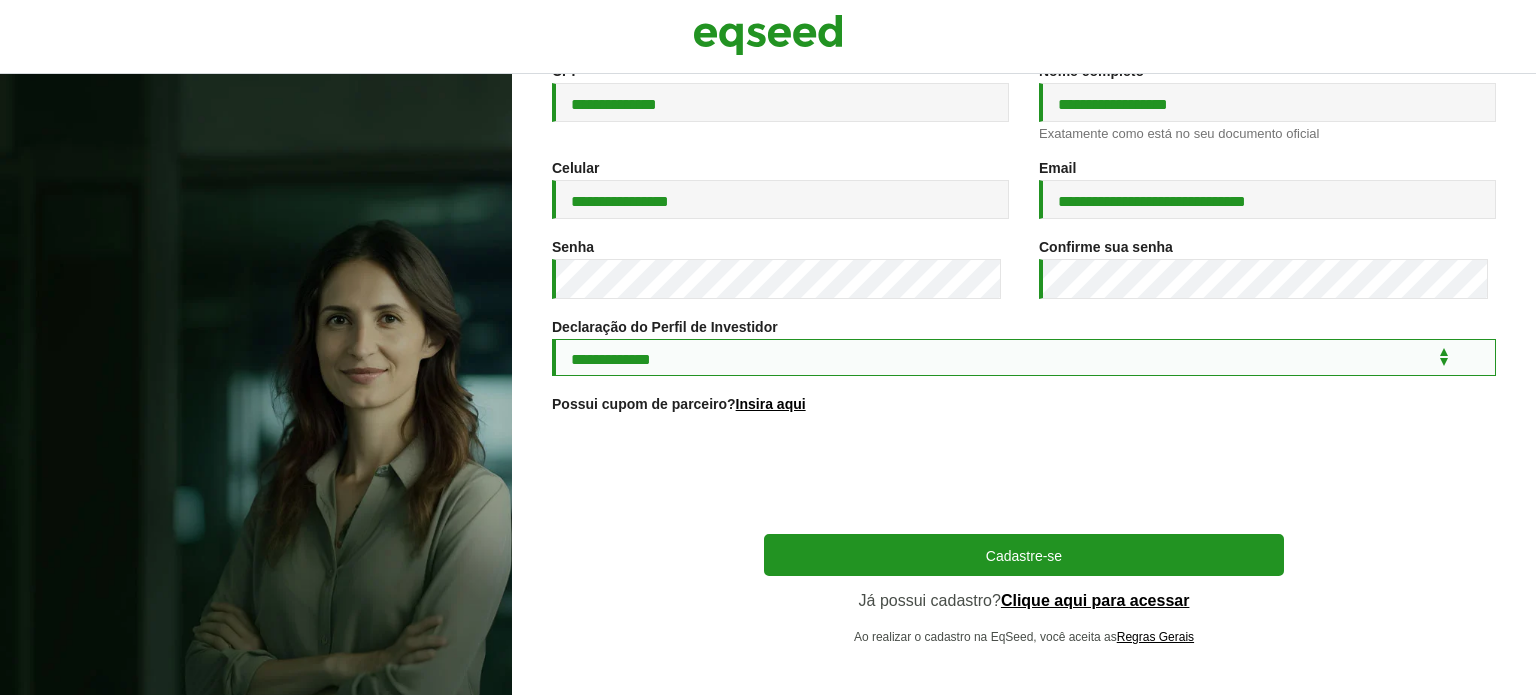 click on "**********" at bounding box center [1024, 357] 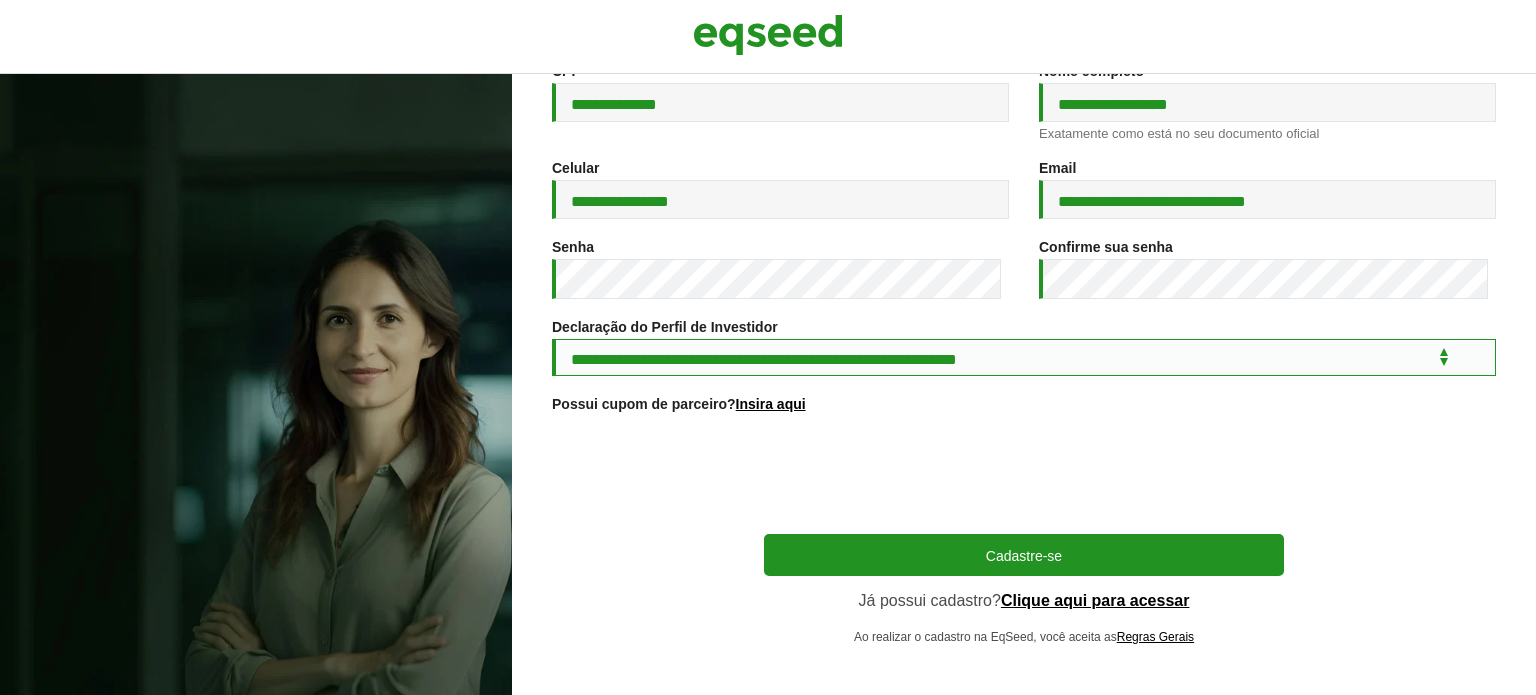 click on "**********" at bounding box center [1024, 357] 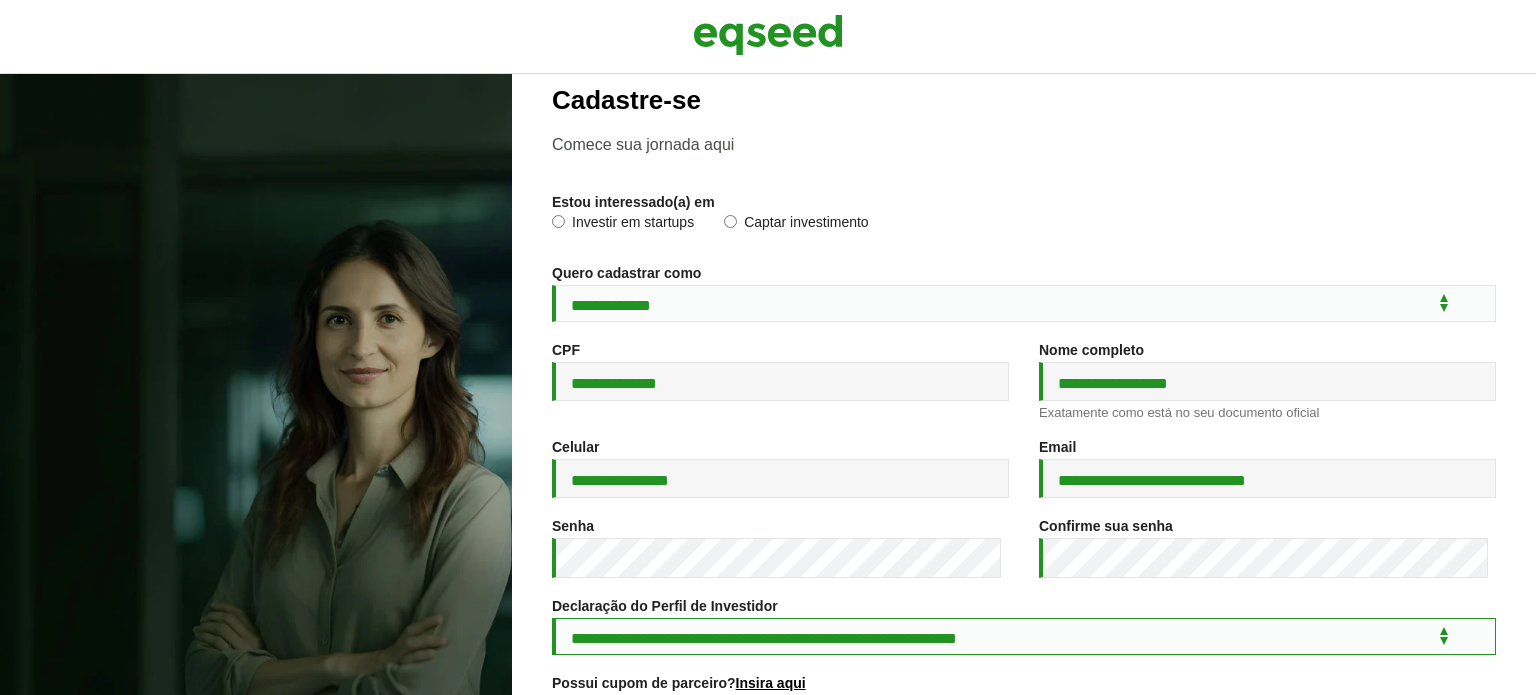 scroll, scrollTop: 0, scrollLeft: 0, axis: both 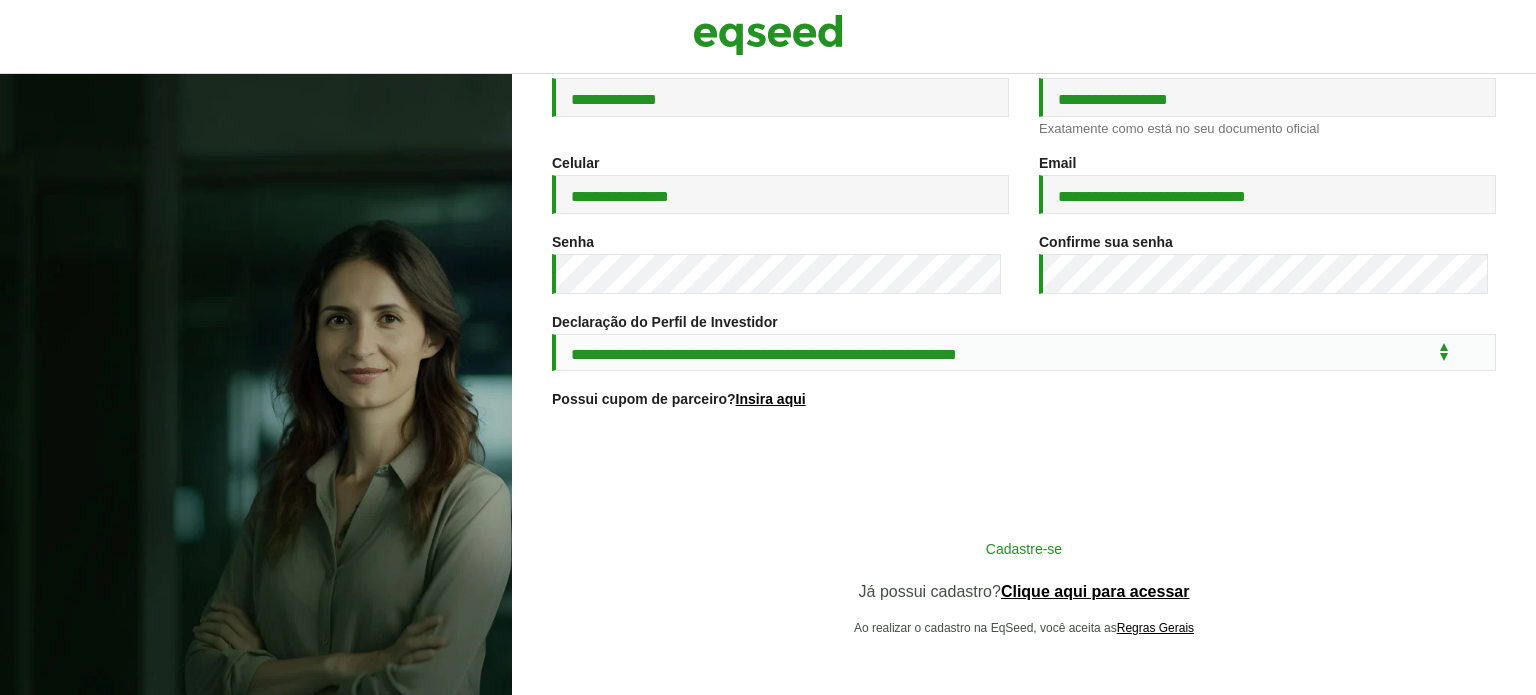 click on "Cadastre-se" at bounding box center [1024, 548] 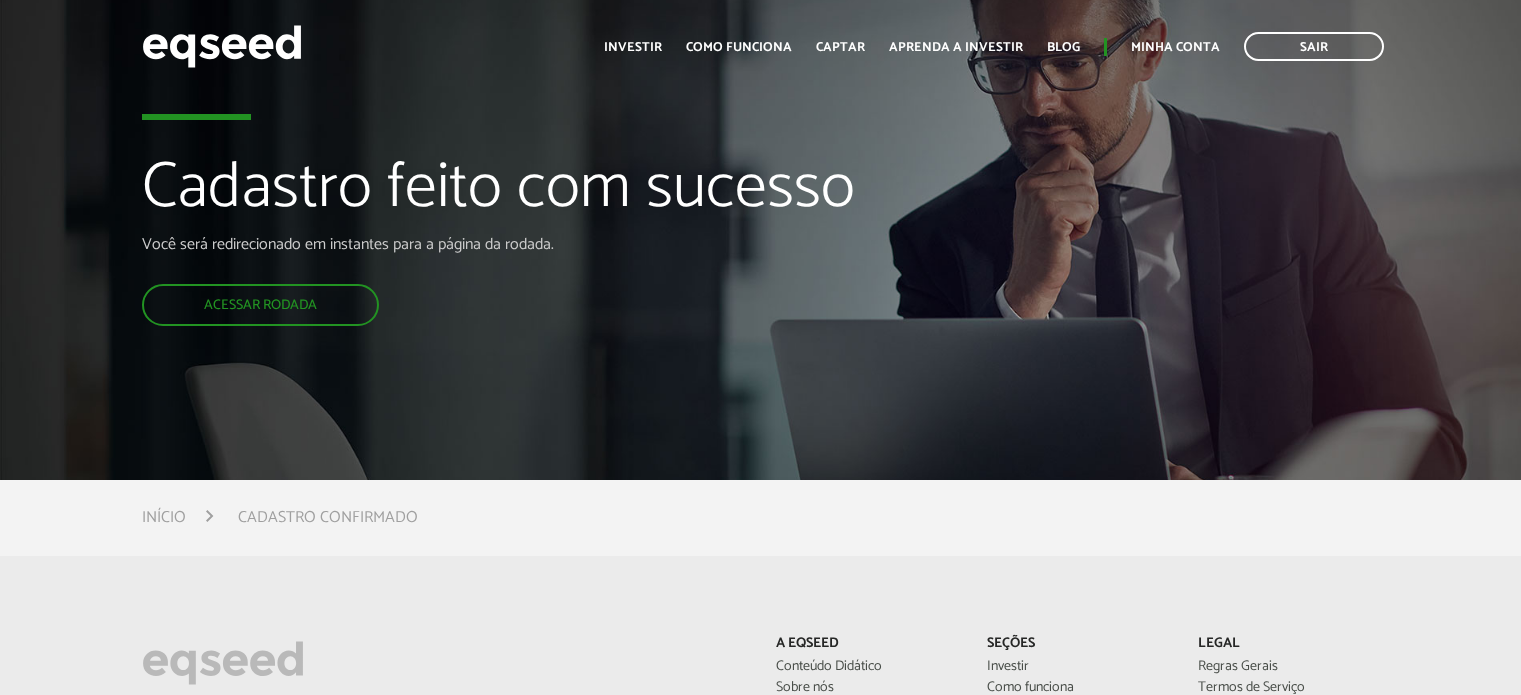 scroll, scrollTop: 0, scrollLeft: 0, axis: both 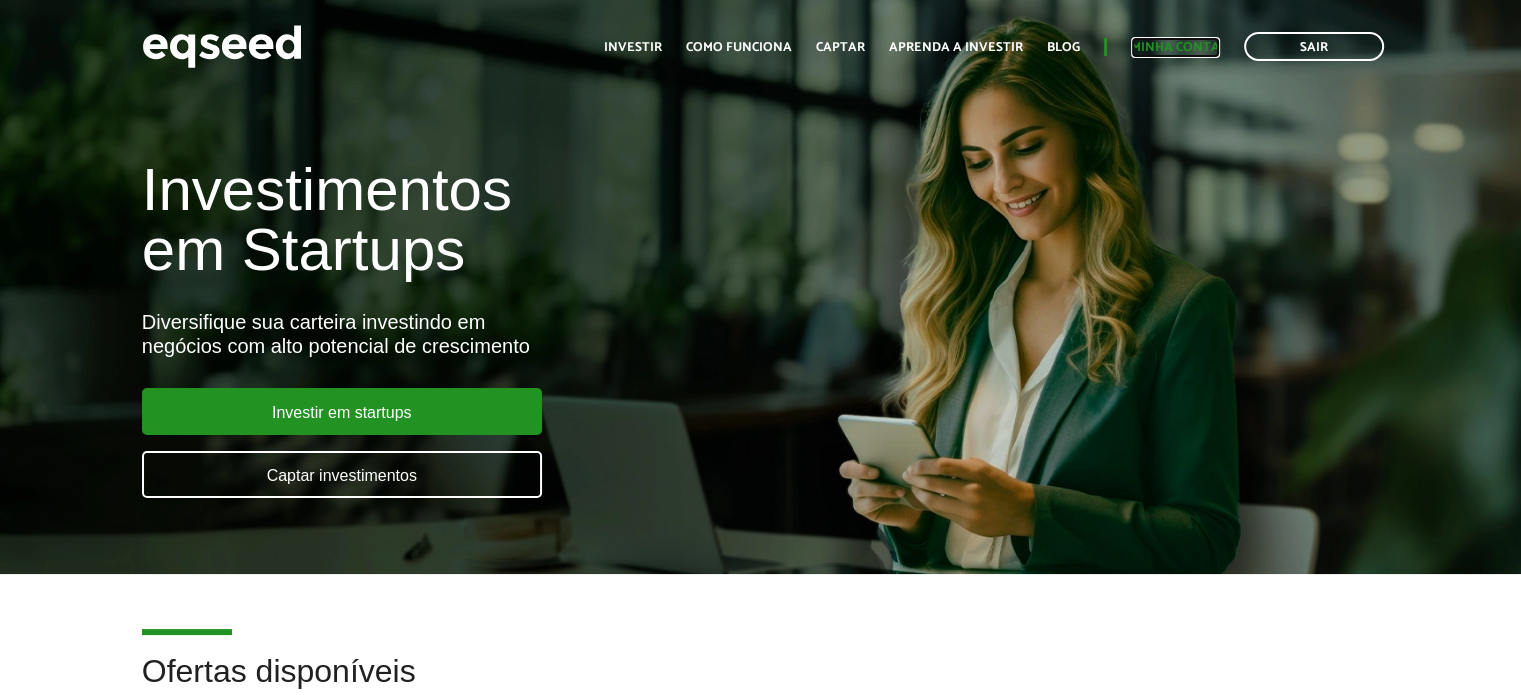 click on "Minha conta" at bounding box center [1175, 47] 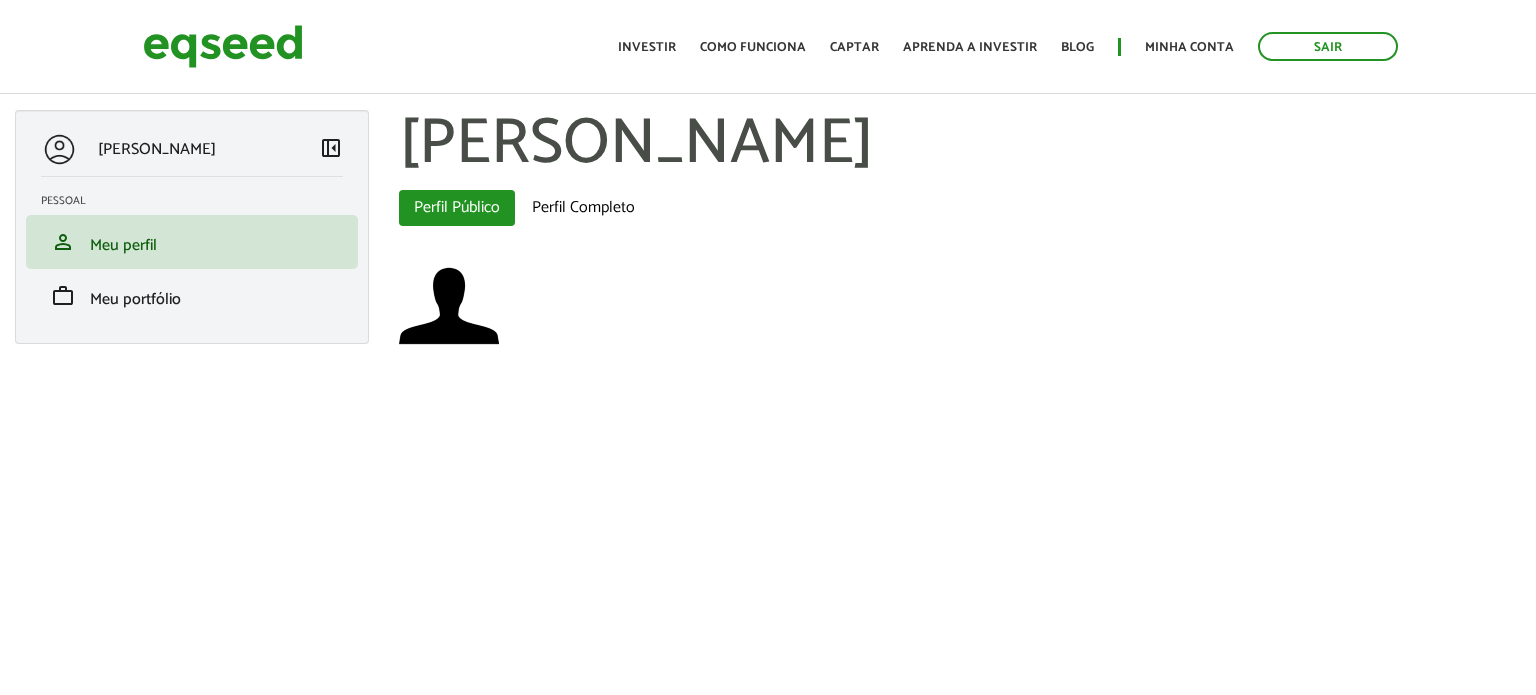 scroll, scrollTop: 0, scrollLeft: 0, axis: both 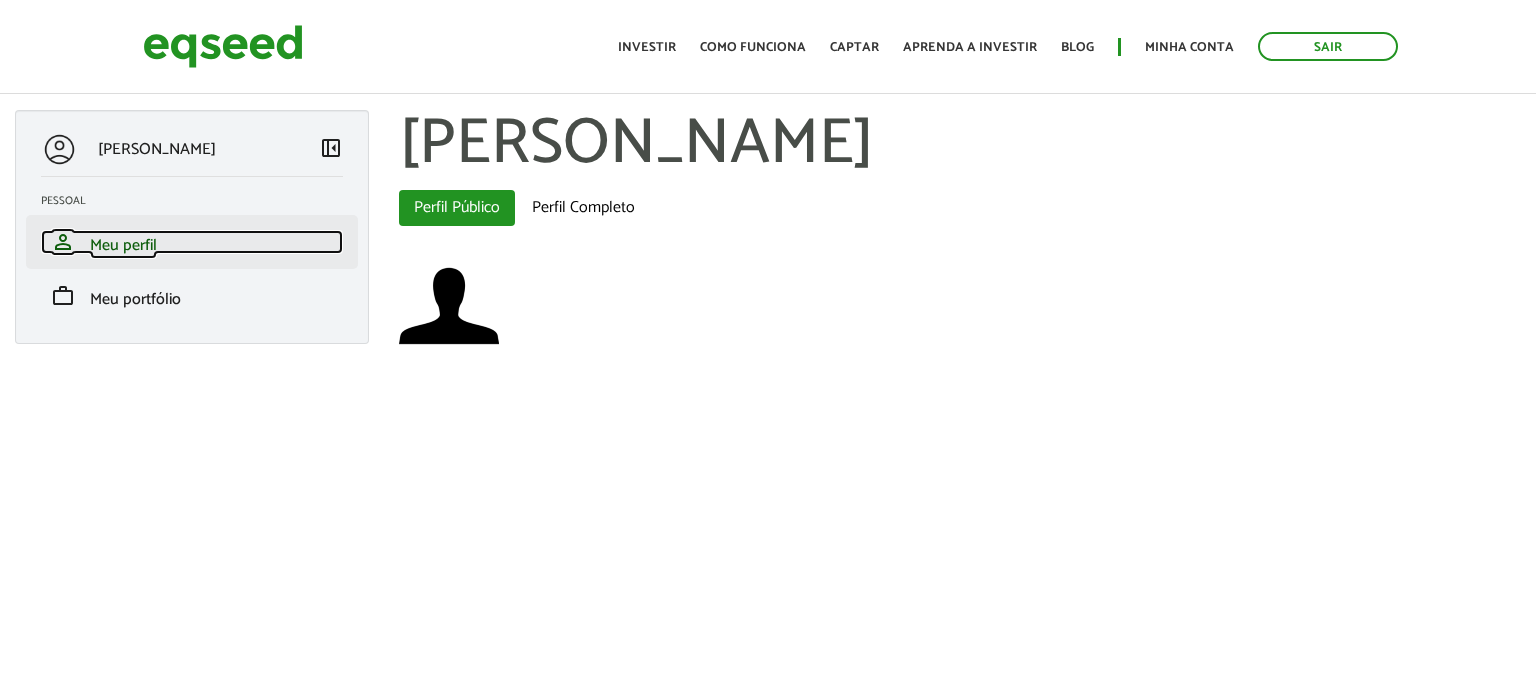 click on "person Meu perfil" at bounding box center (192, 242) 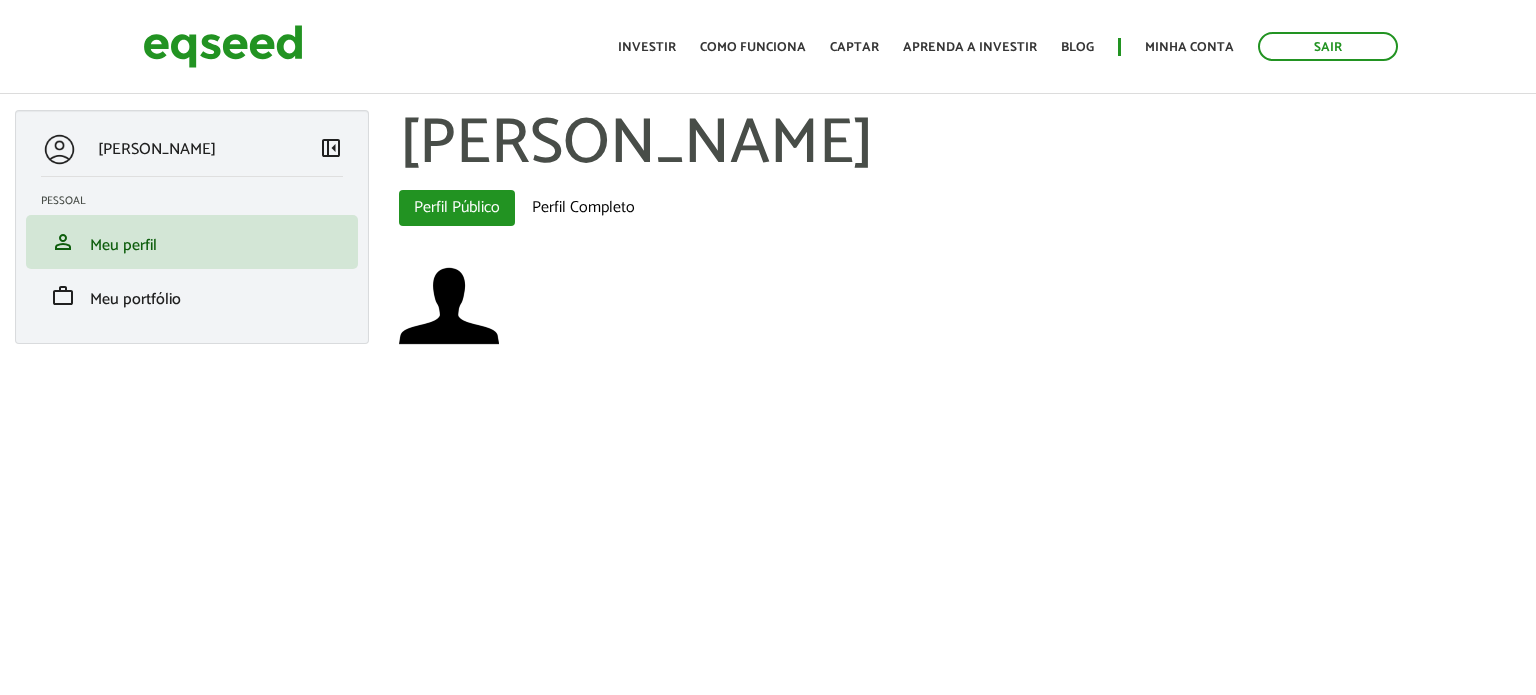scroll, scrollTop: 0, scrollLeft: 0, axis: both 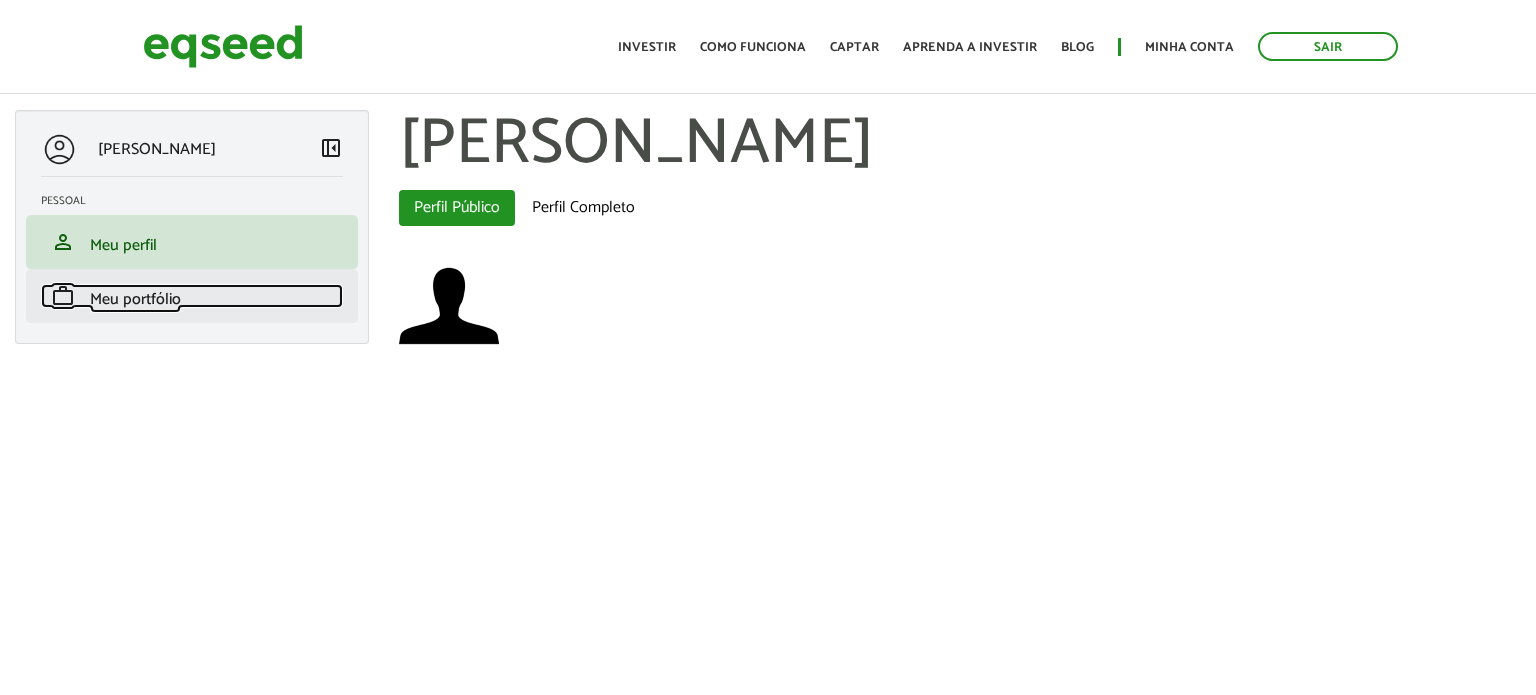 click on "Meu portfólio" at bounding box center (135, 299) 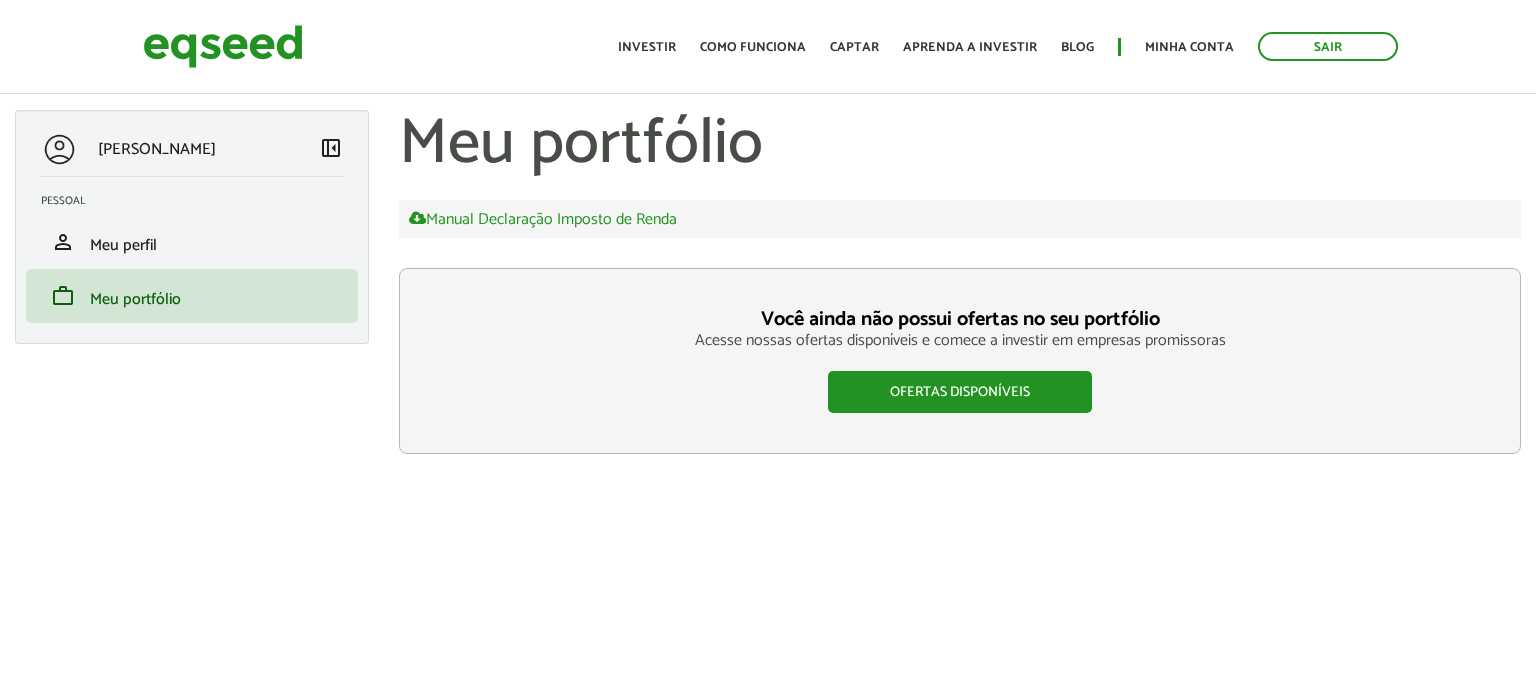 scroll, scrollTop: 0, scrollLeft: 0, axis: both 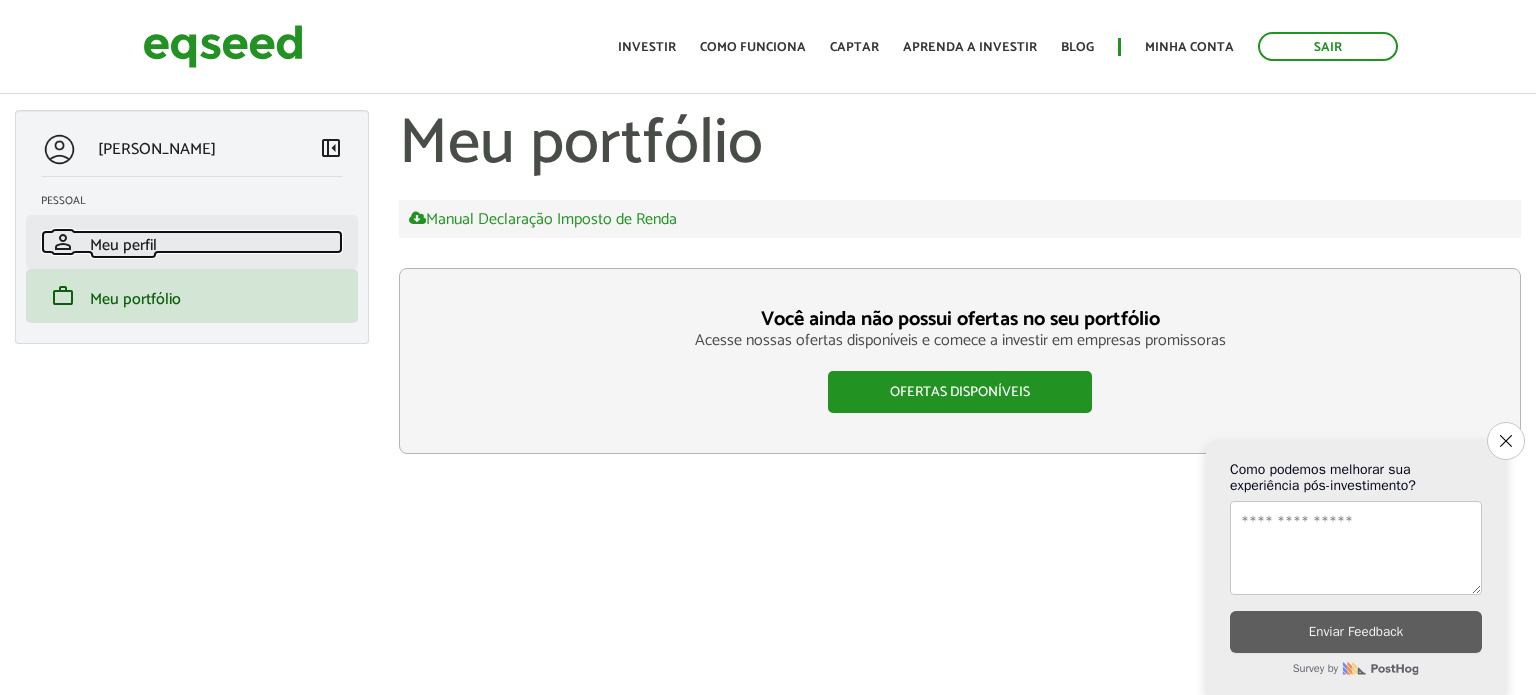 click on "Meu perfil" at bounding box center (123, 245) 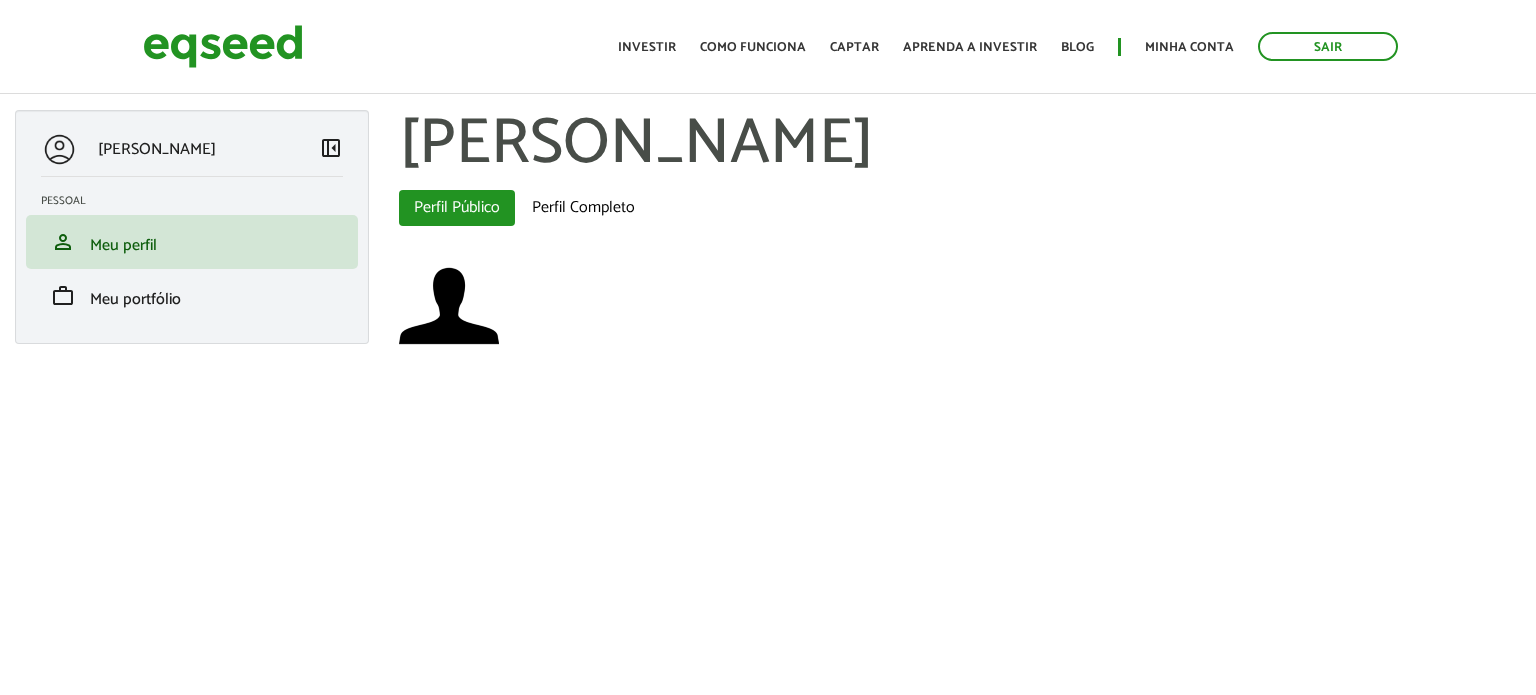 scroll, scrollTop: 0, scrollLeft: 0, axis: both 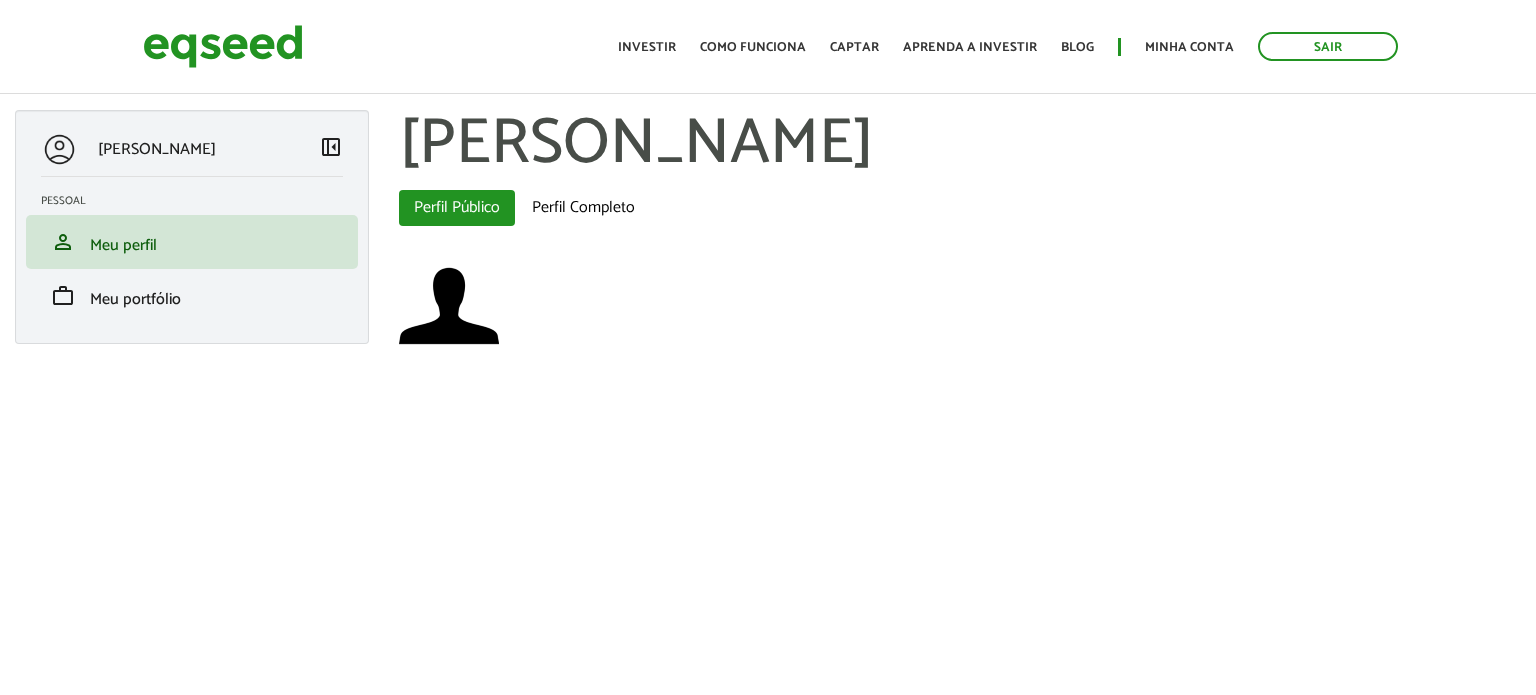 click on "left_panel_close" at bounding box center [331, 147] 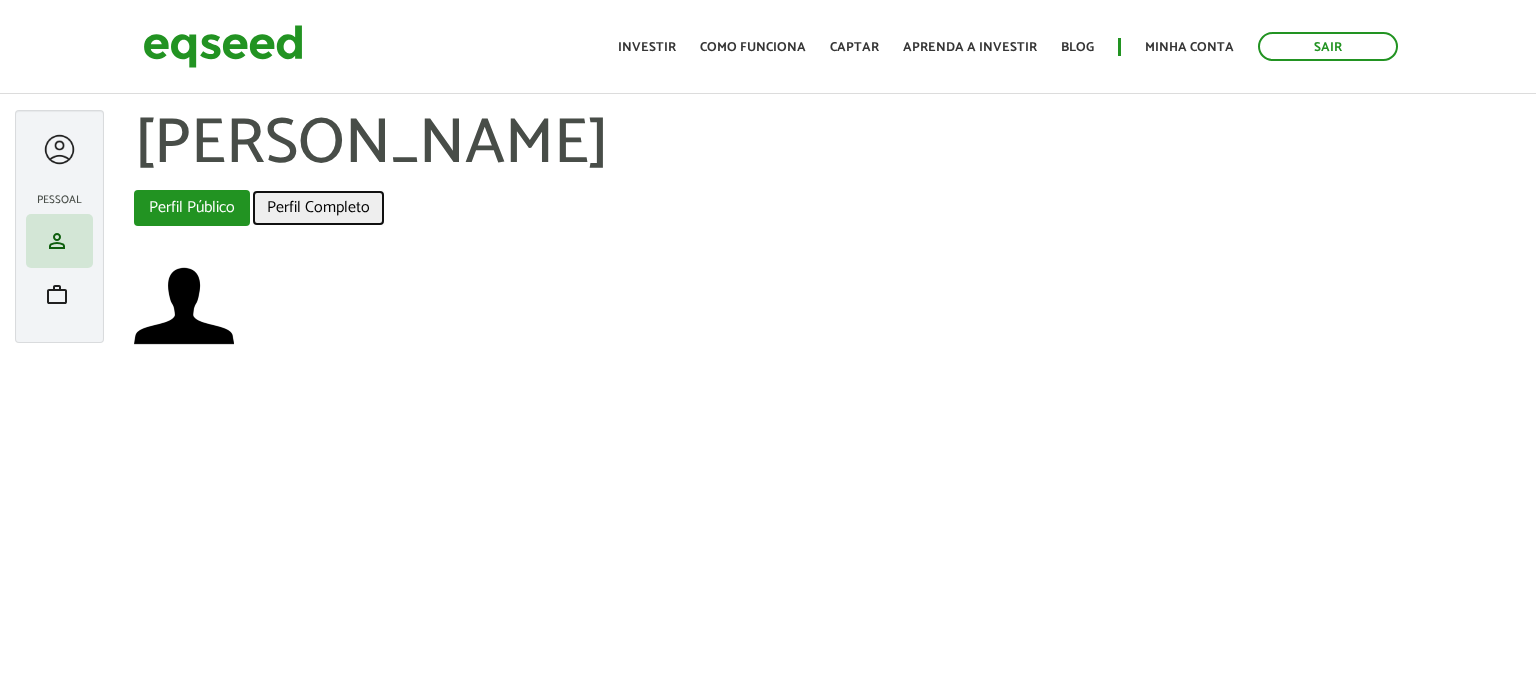 click on "Perfil Completo" at bounding box center [318, 208] 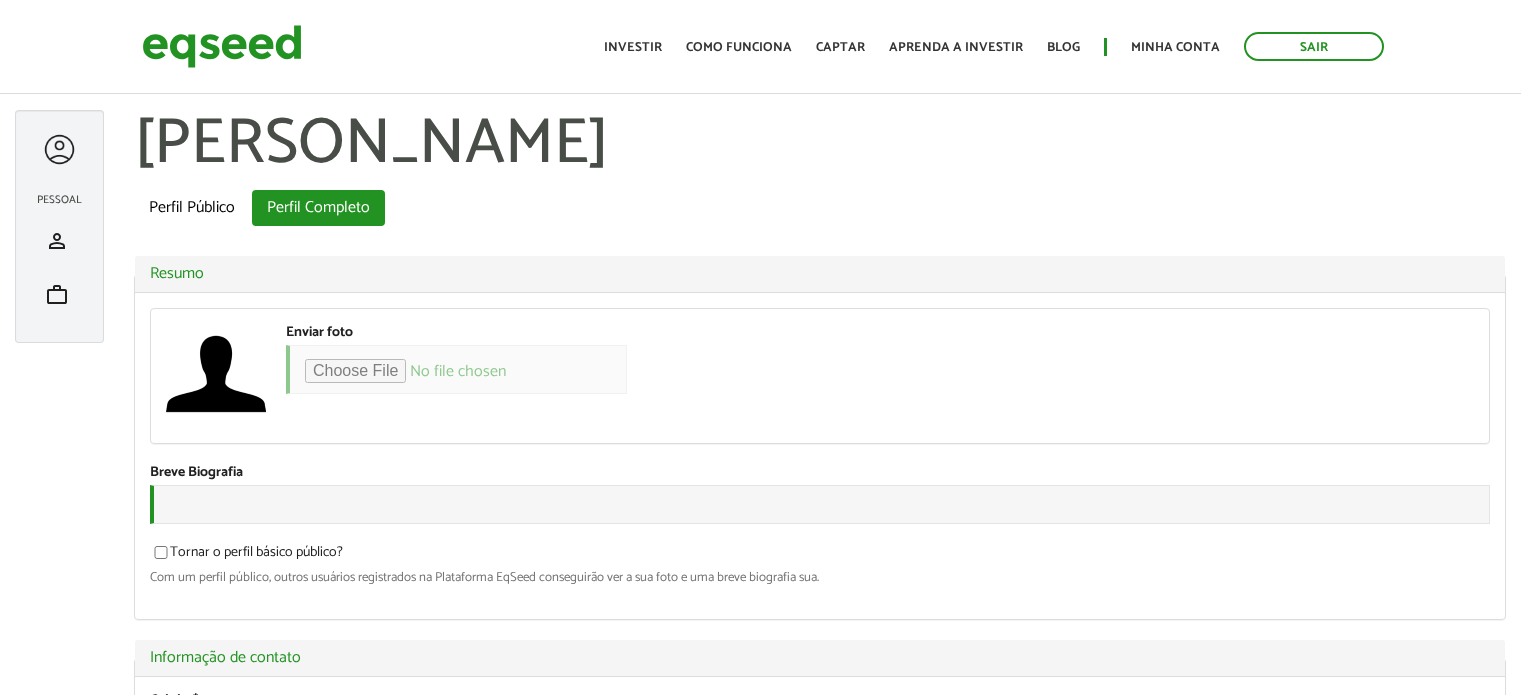 scroll, scrollTop: 0, scrollLeft: 0, axis: both 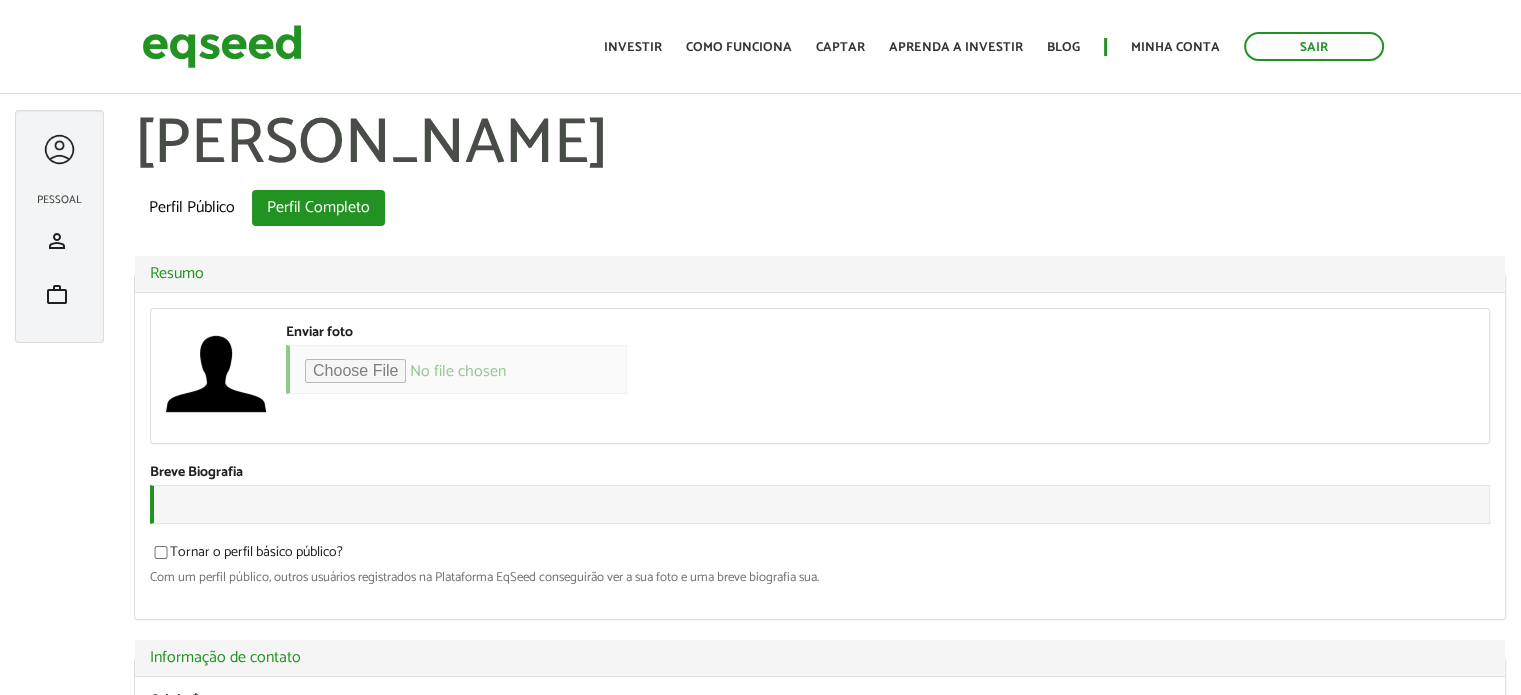 type on "**********" 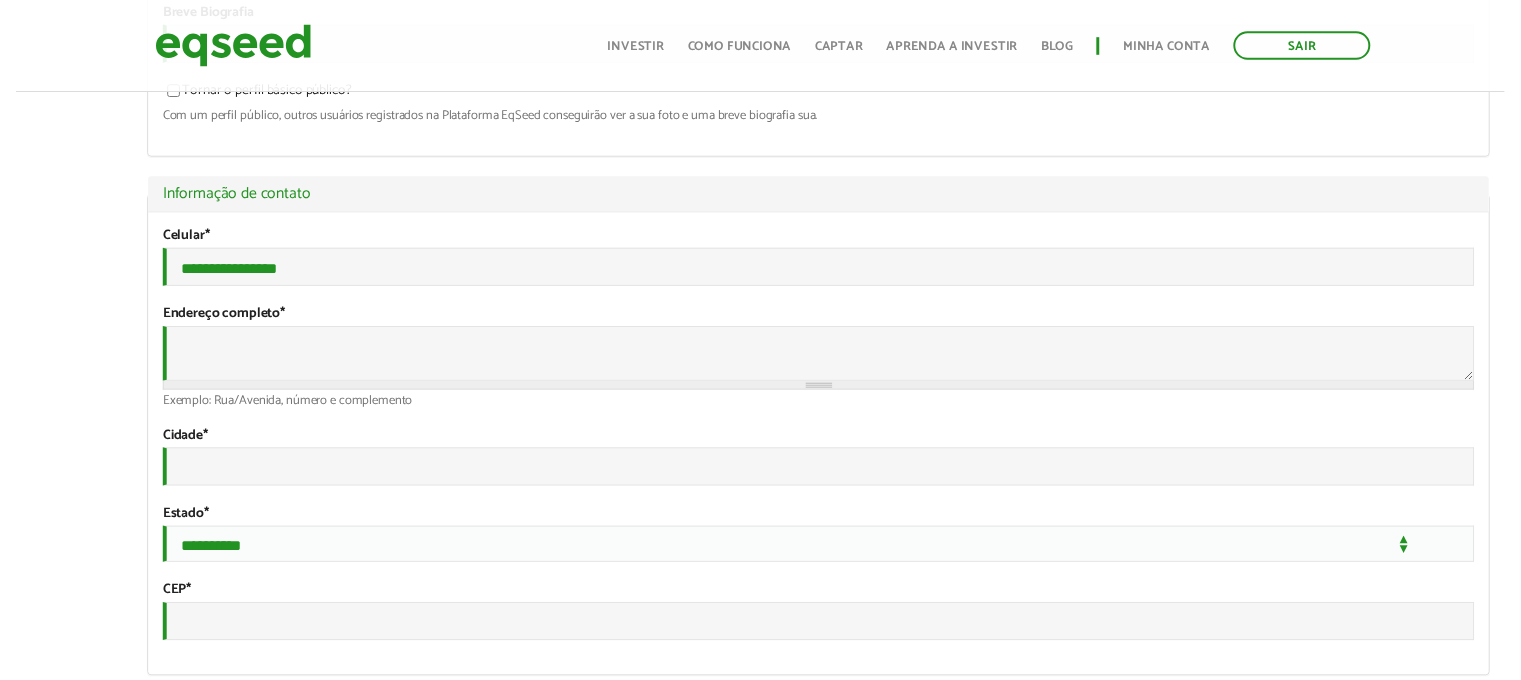 scroll, scrollTop: 0, scrollLeft: 0, axis: both 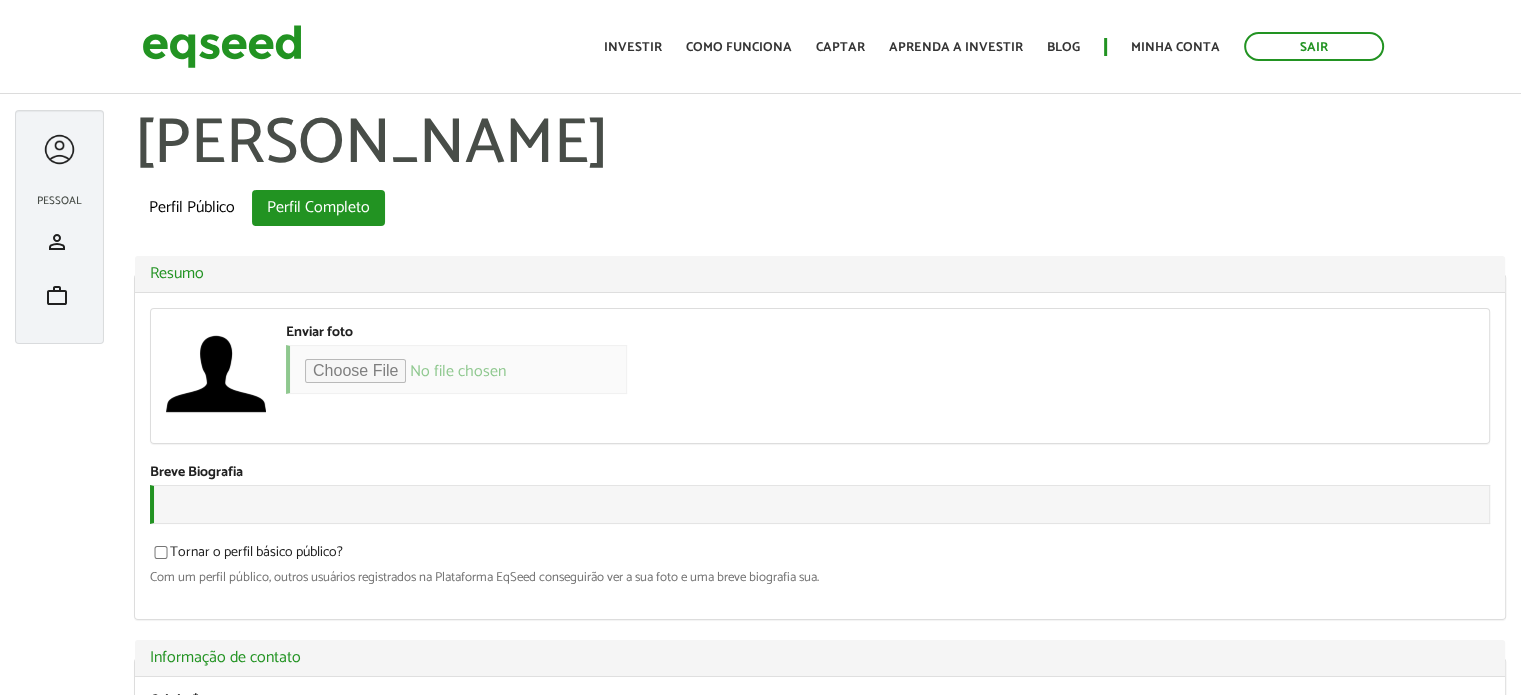 click at bounding box center [59, 149] 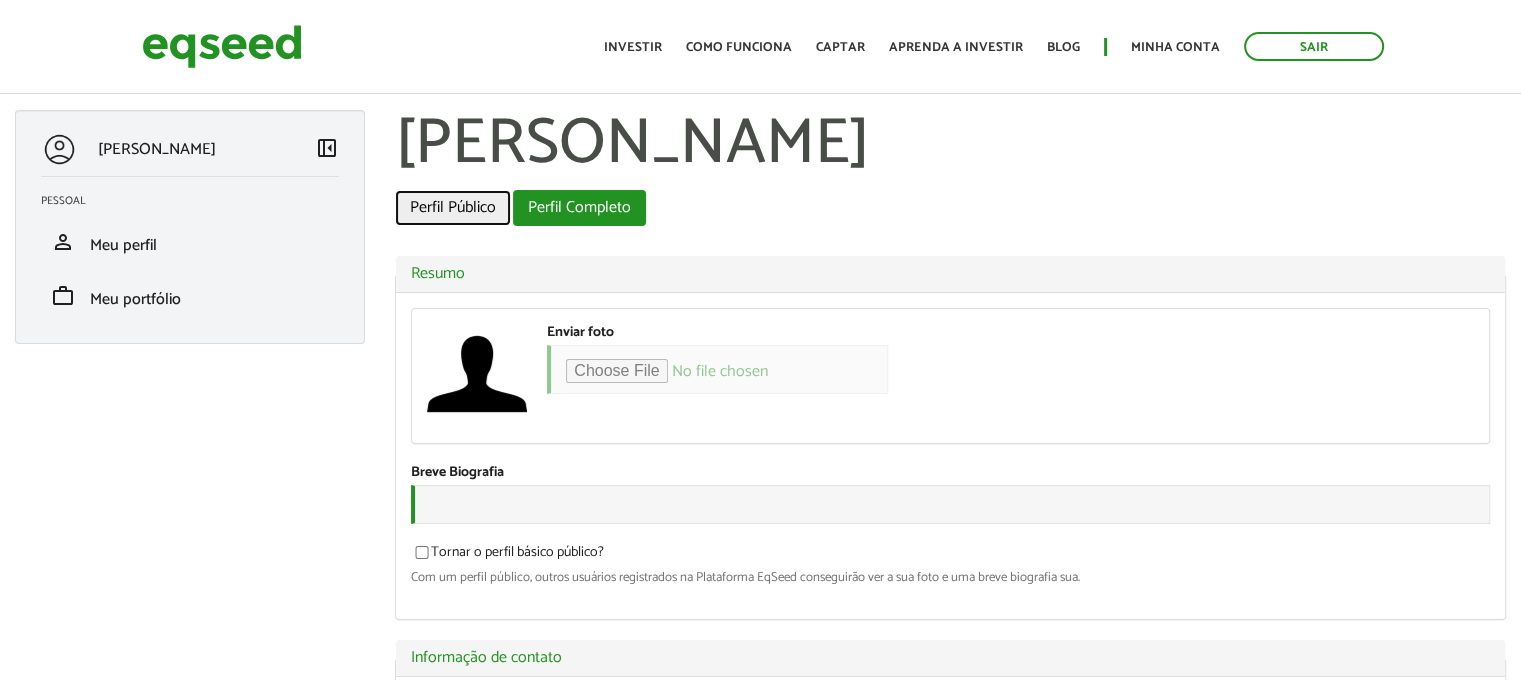 click on "Perfil Público" at bounding box center (453, 208) 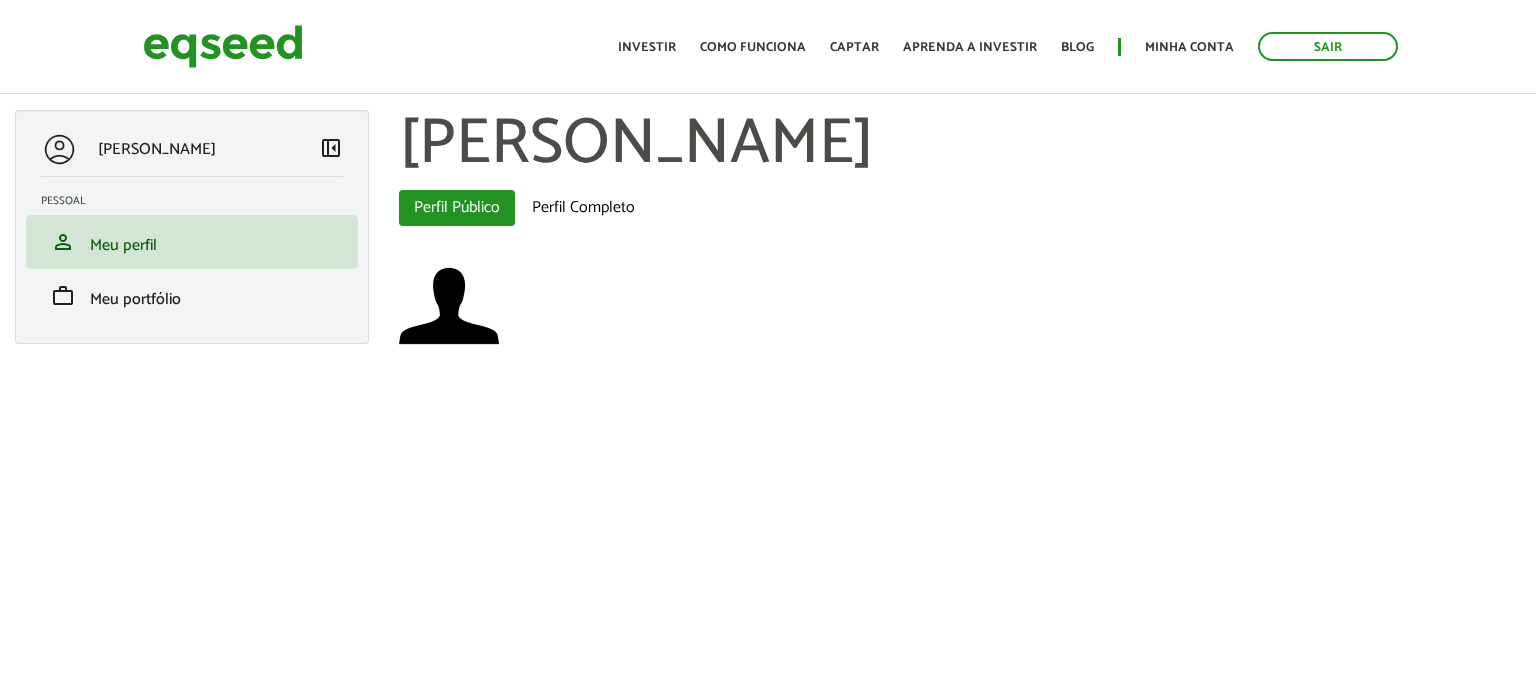 scroll, scrollTop: 0, scrollLeft: 0, axis: both 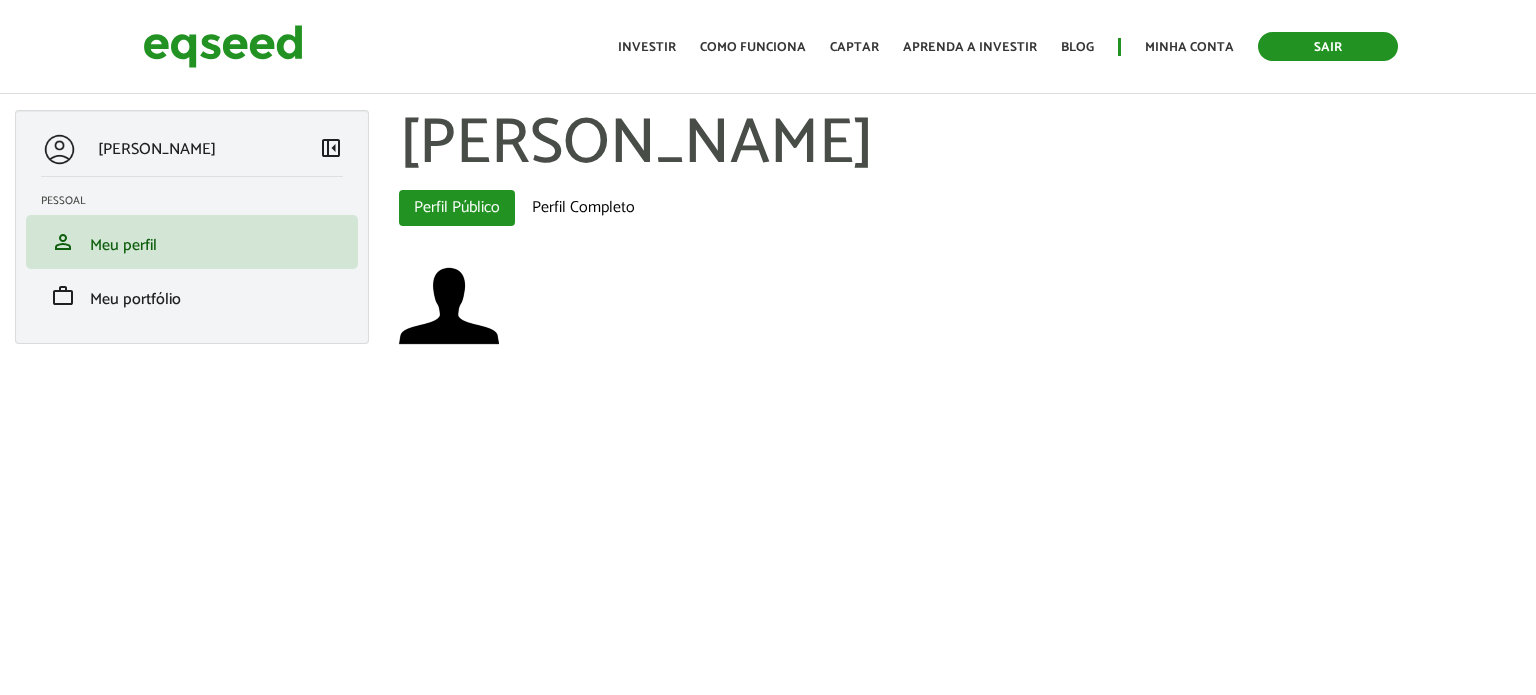 click on "Sair" at bounding box center (1328, 46) 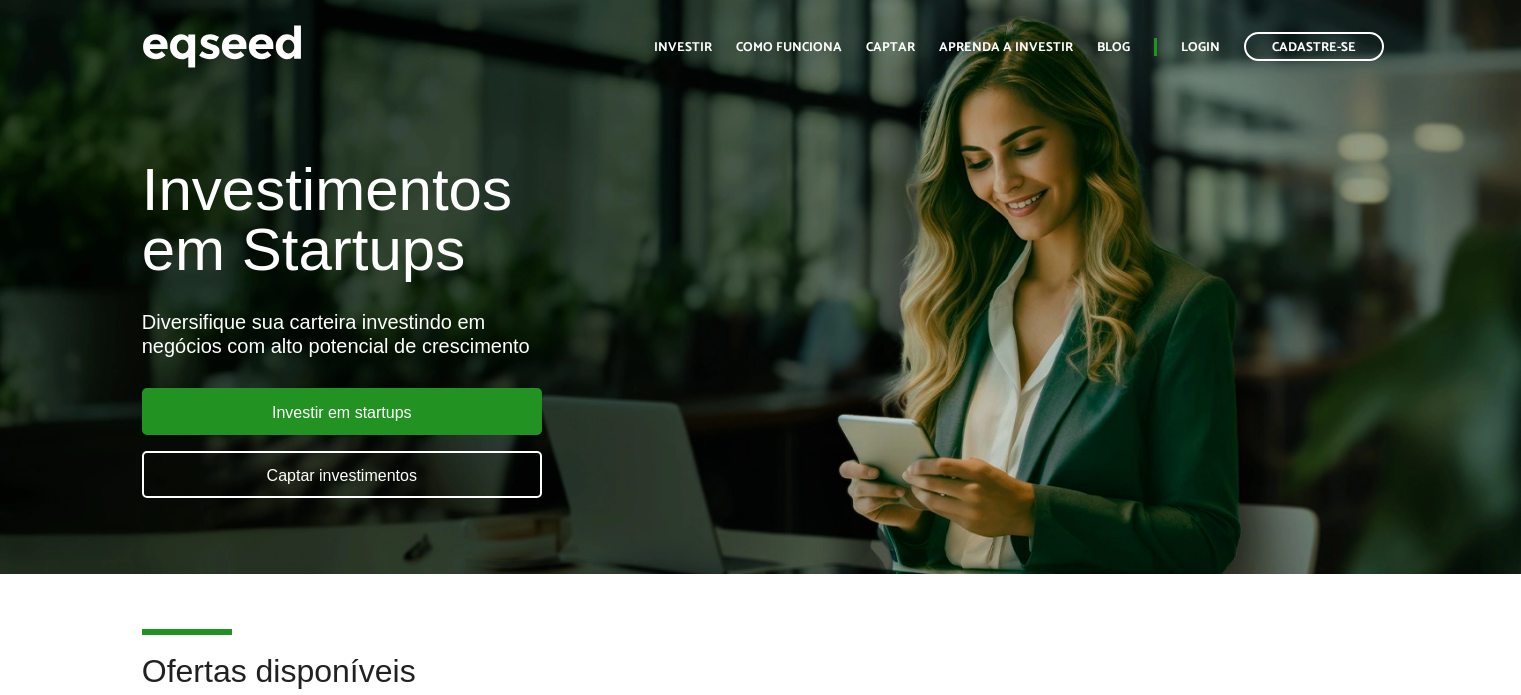 scroll, scrollTop: 0, scrollLeft: 0, axis: both 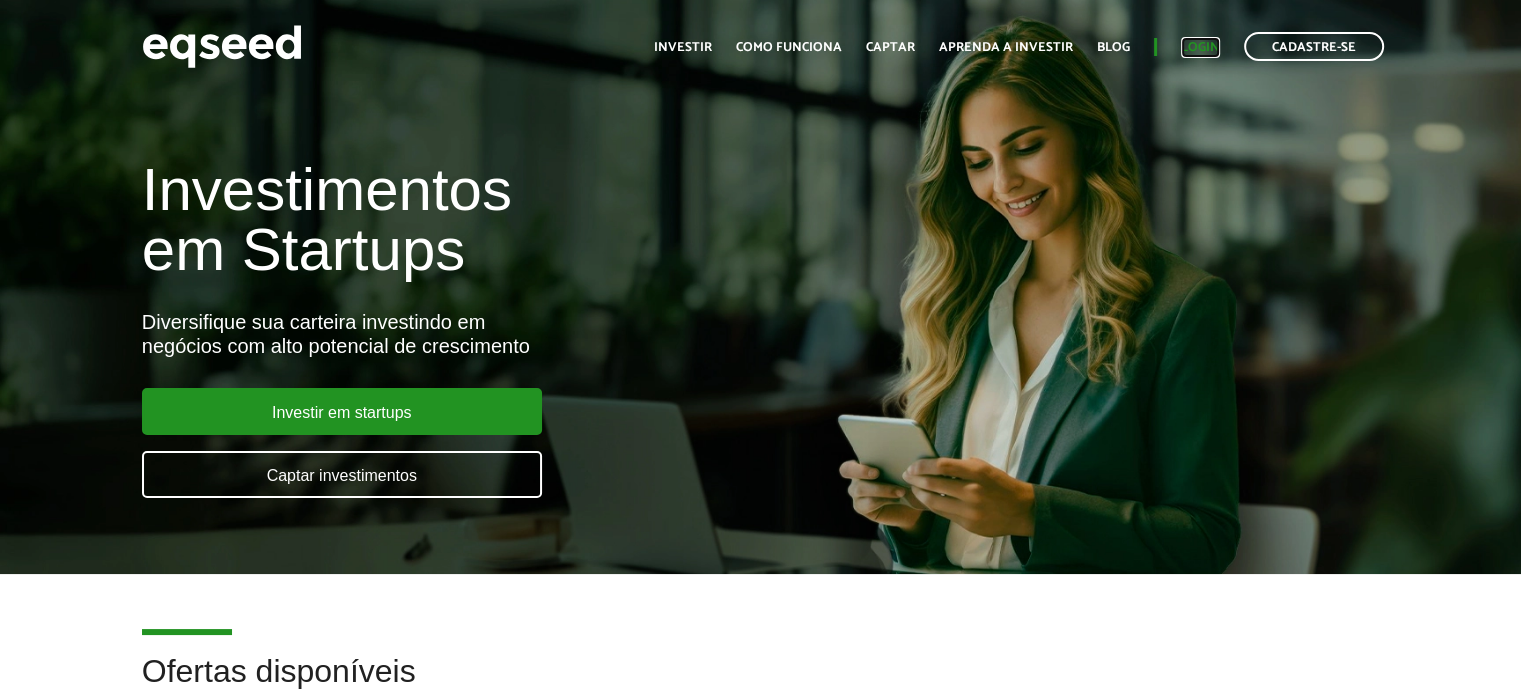 click on "Login" at bounding box center [1200, 47] 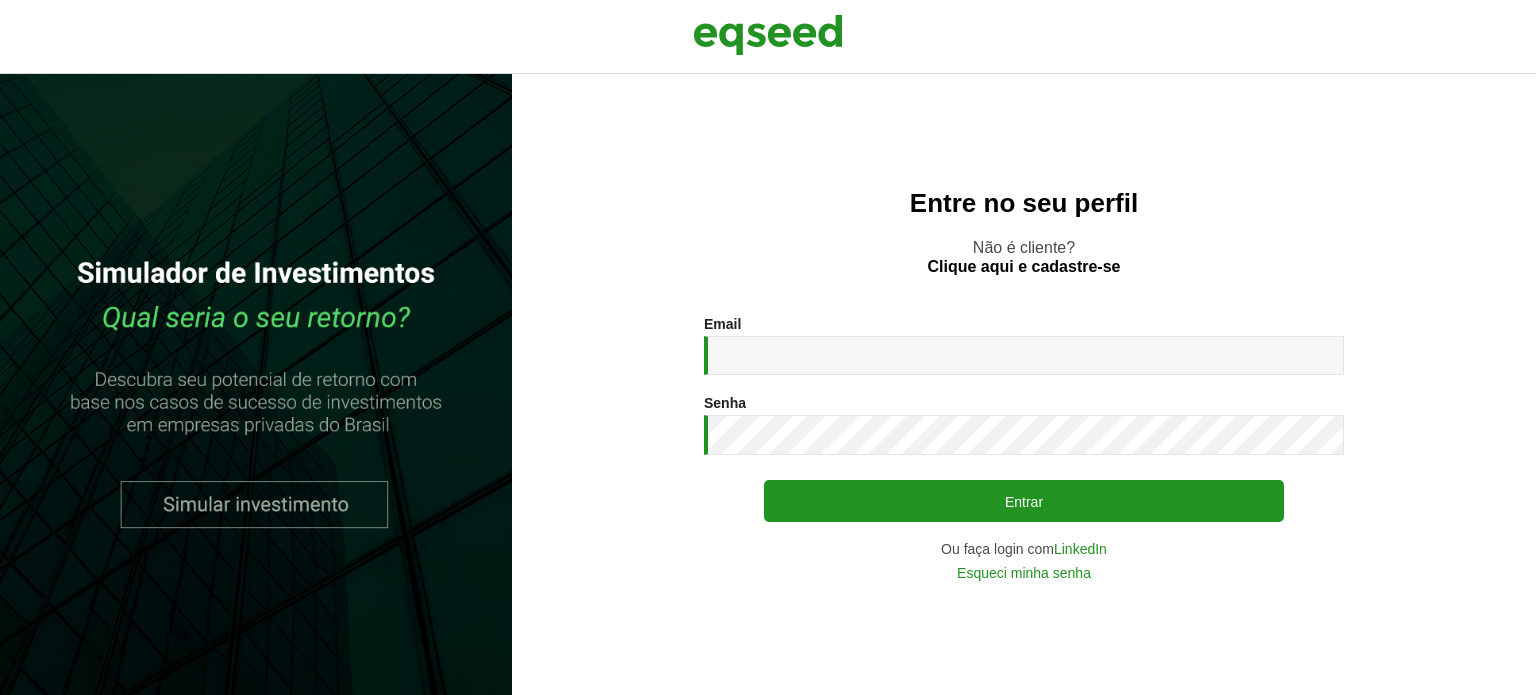 scroll, scrollTop: 0, scrollLeft: 0, axis: both 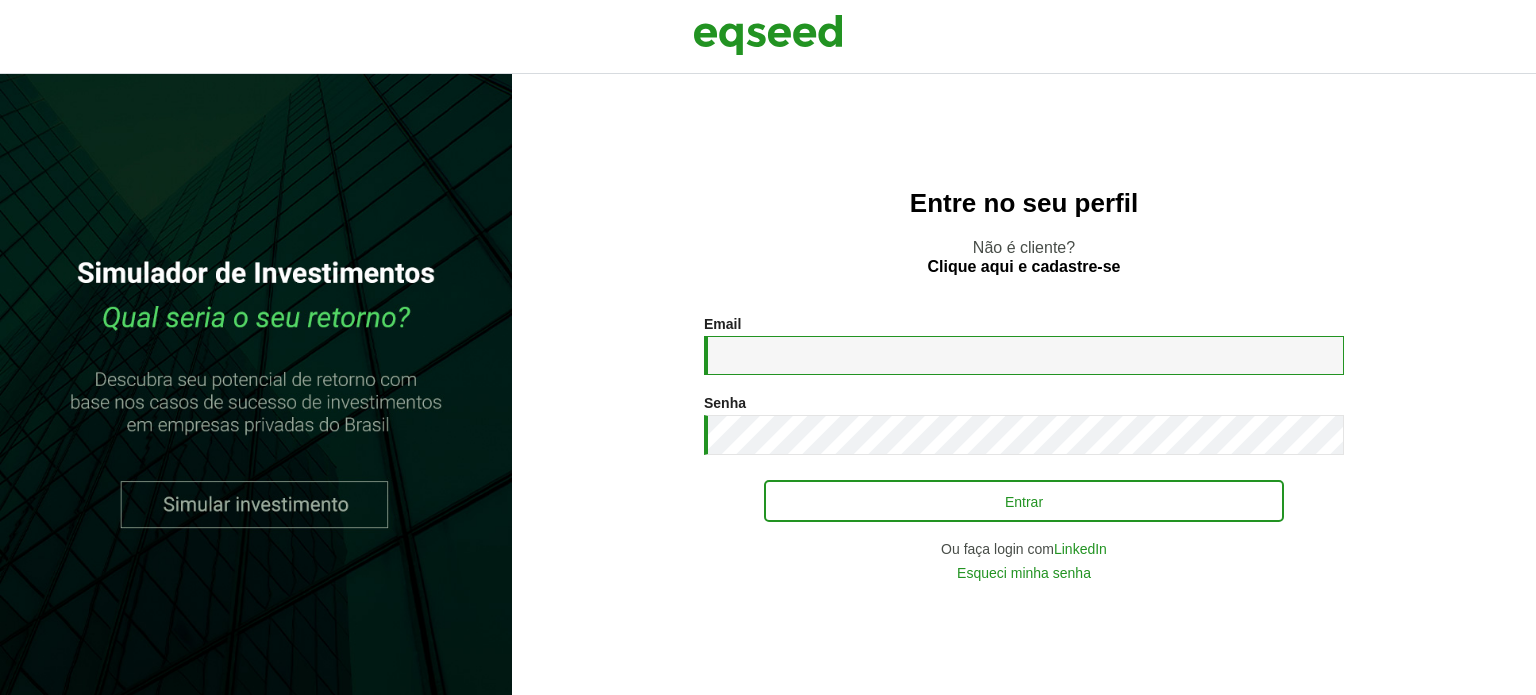 type on "**********" 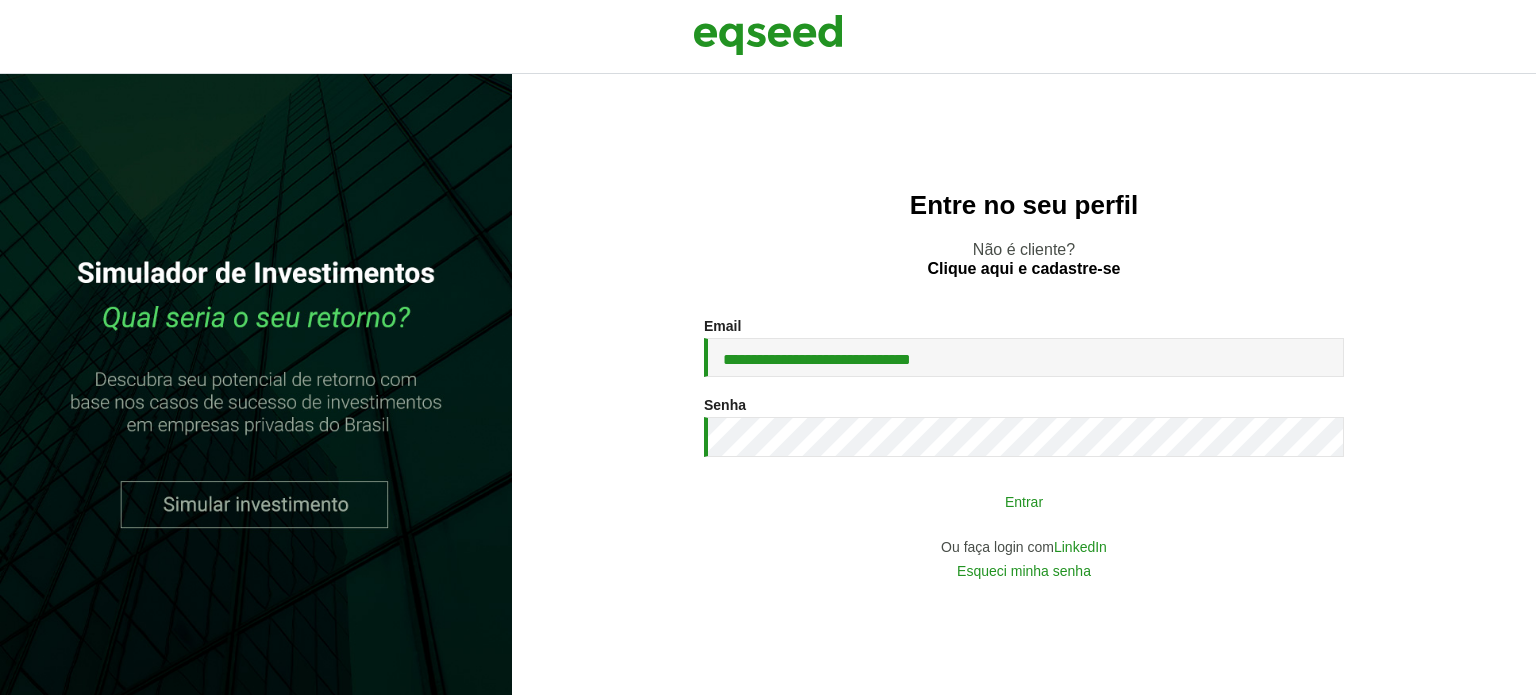 click on "Entrar" at bounding box center [1024, 501] 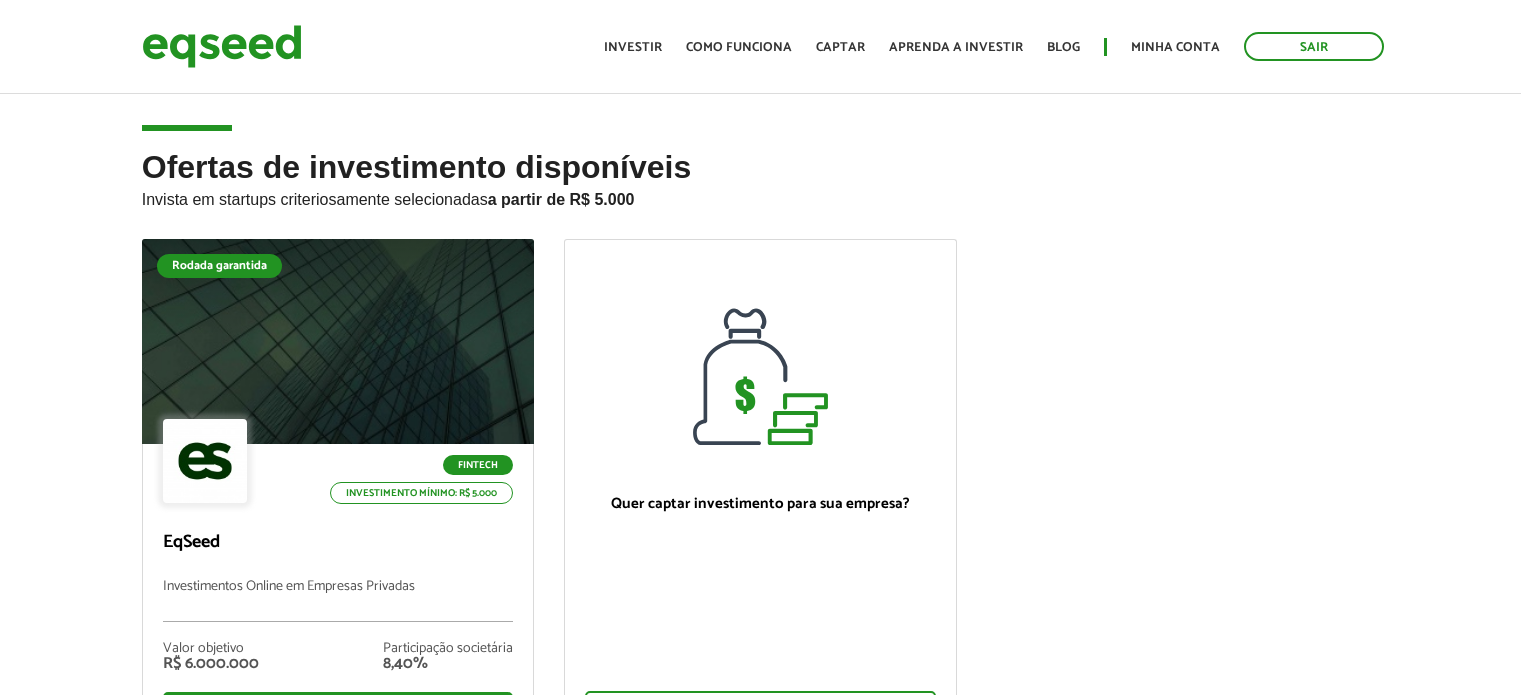 scroll, scrollTop: 0, scrollLeft: 0, axis: both 